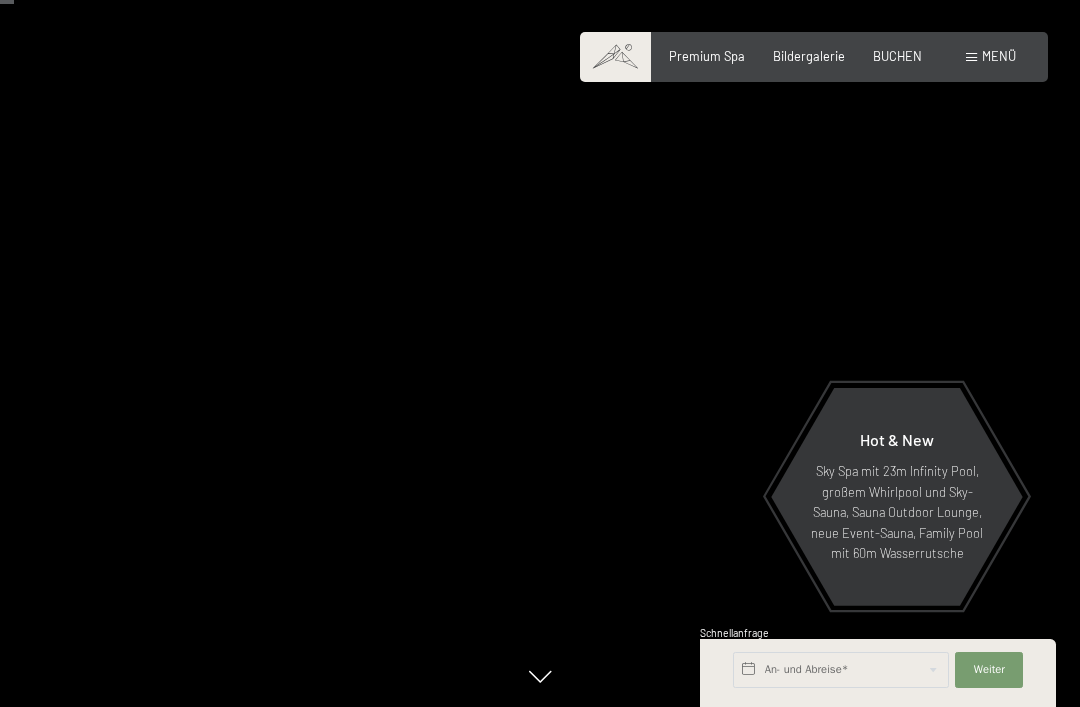 scroll, scrollTop: 95, scrollLeft: 0, axis: vertical 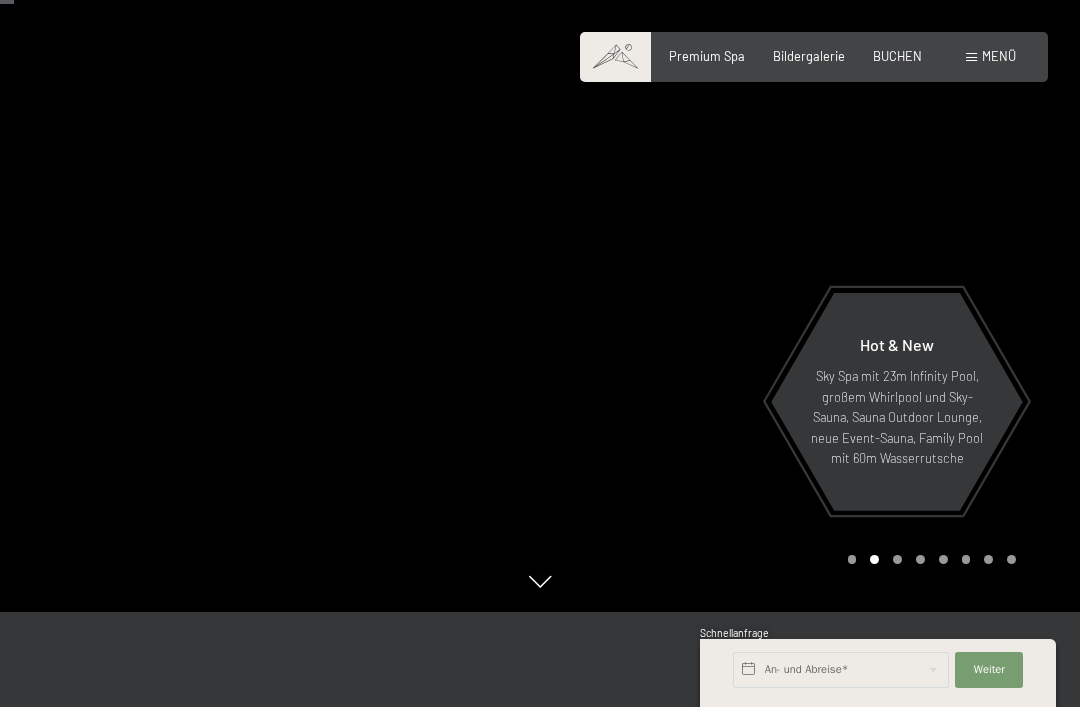 click on "Menü" at bounding box center [999, 56] 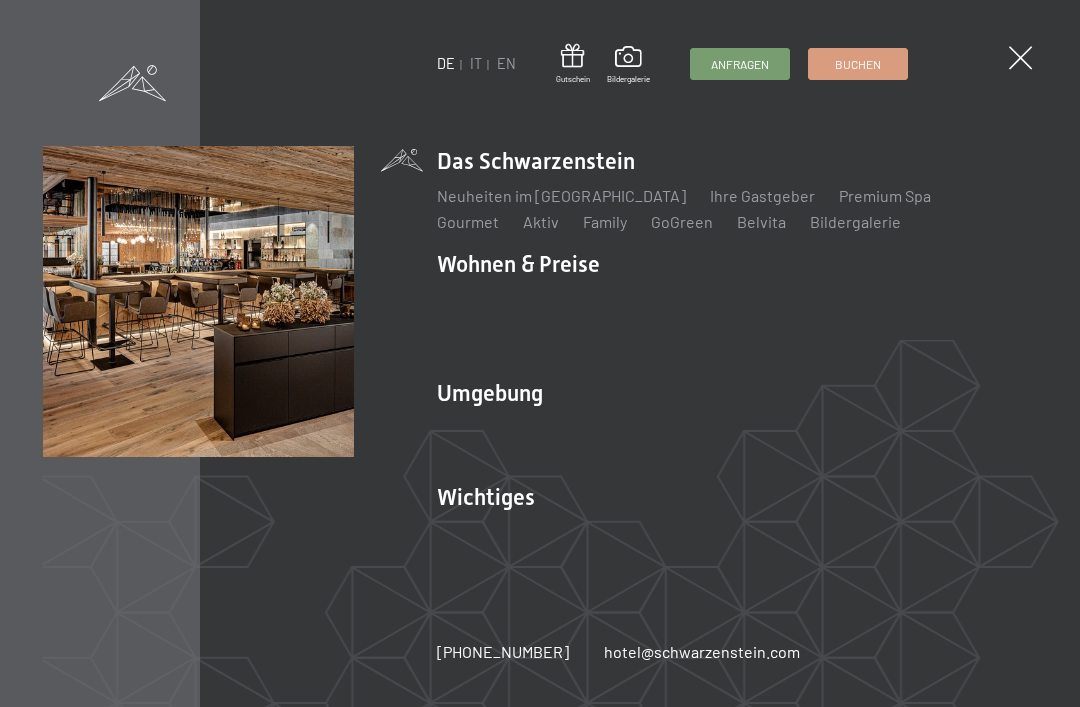 click on "Ihre Gastgeber" at bounding box center (762, 195) 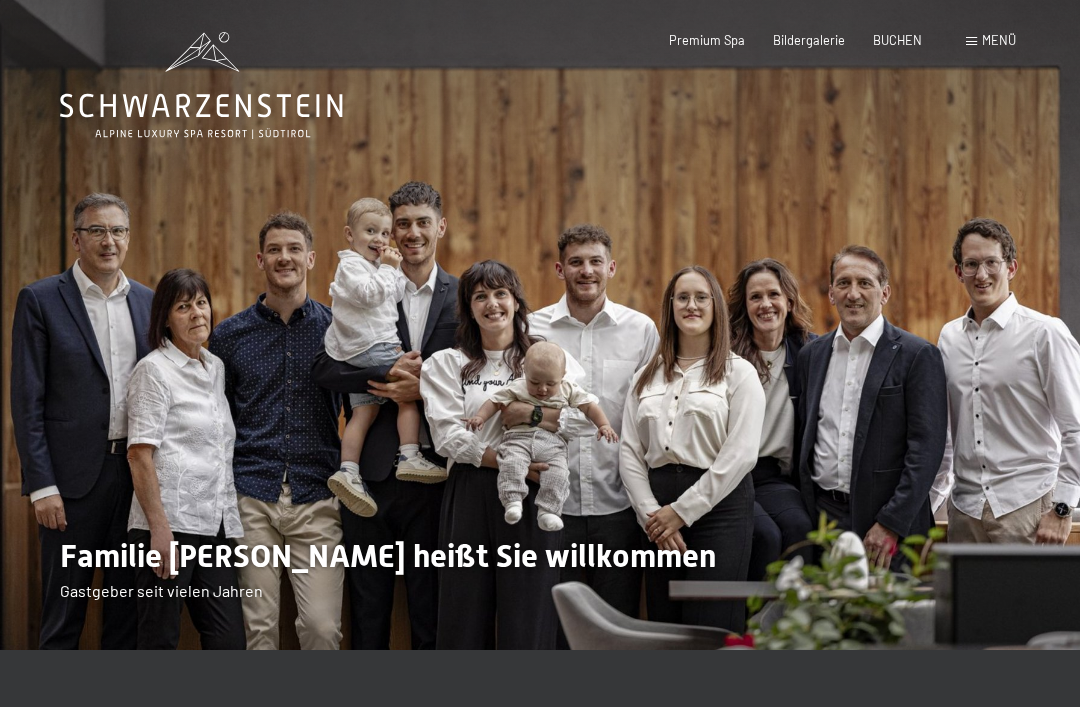 scroll, scrollTop: 0, scrollLeft: 0, axis: both 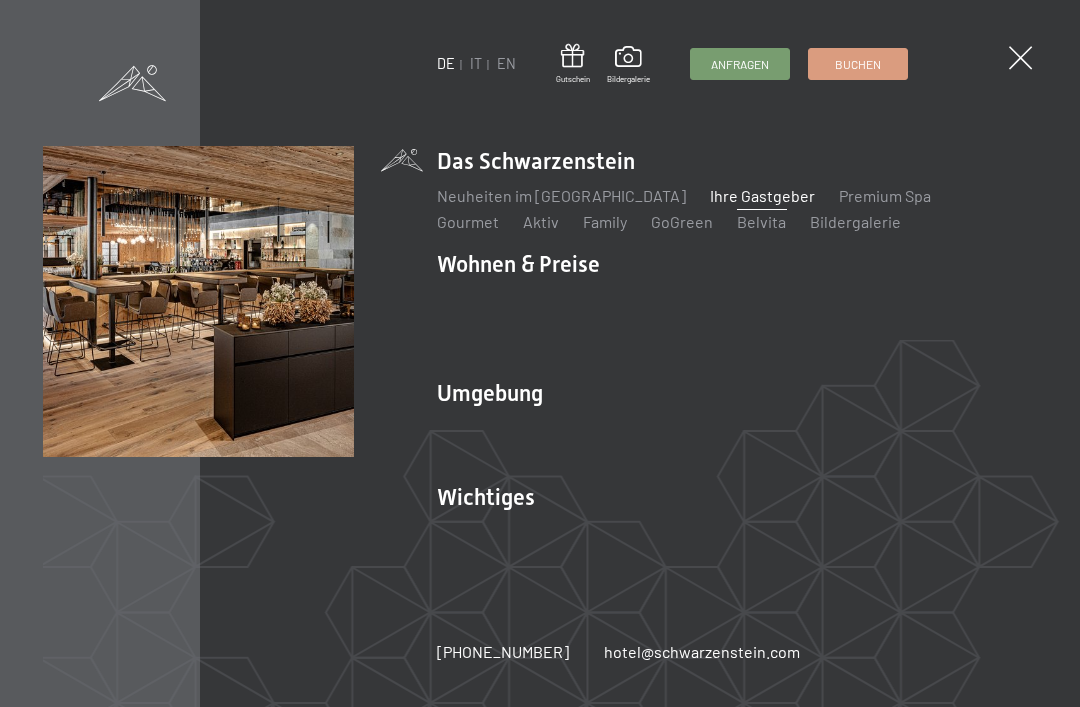 click on "Gourmet" at bounding box center (468, 221) 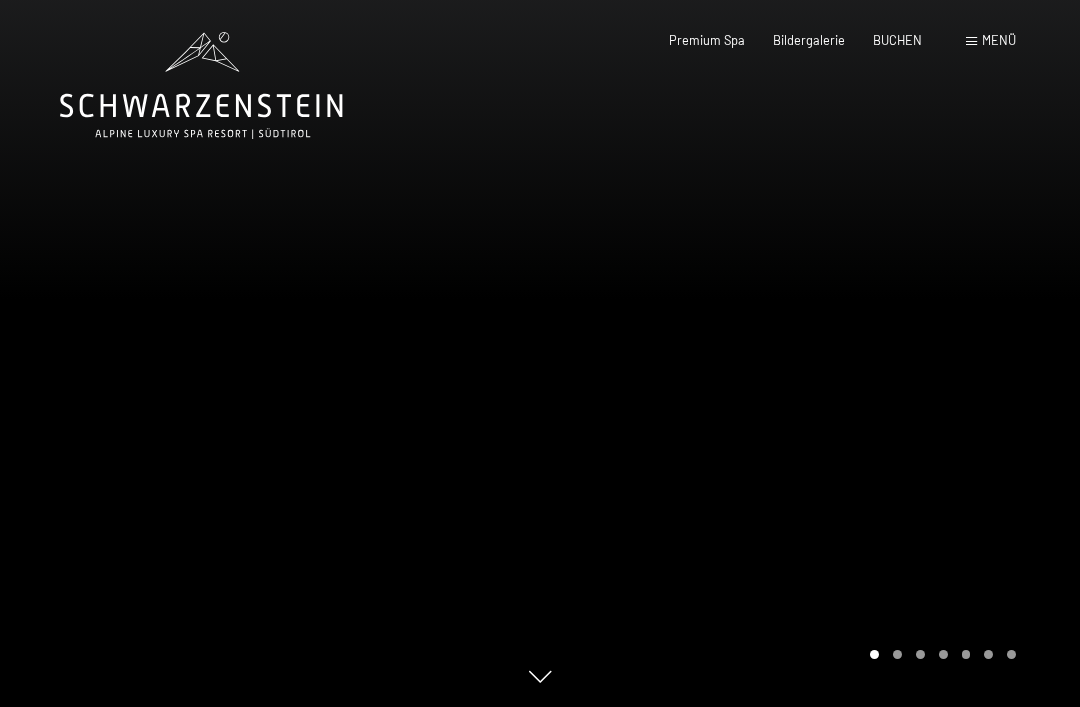 scroll, scrollTop: 0, scrollLeft: 0, axis: both 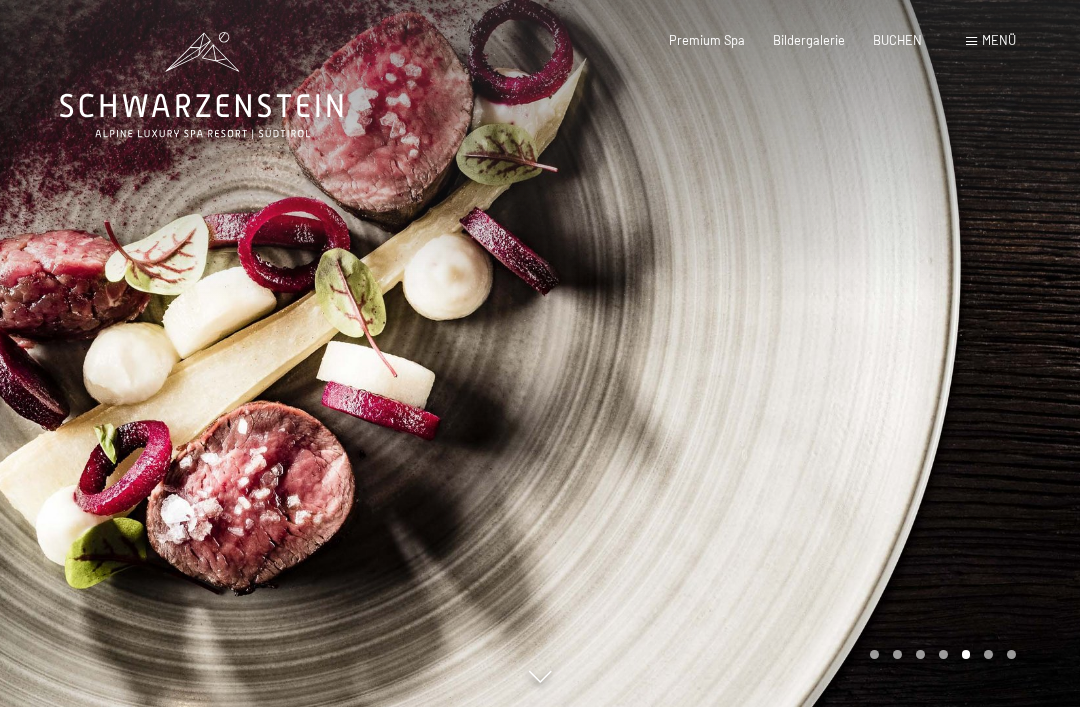 click on "Menü" at bounding box center [991, 41] 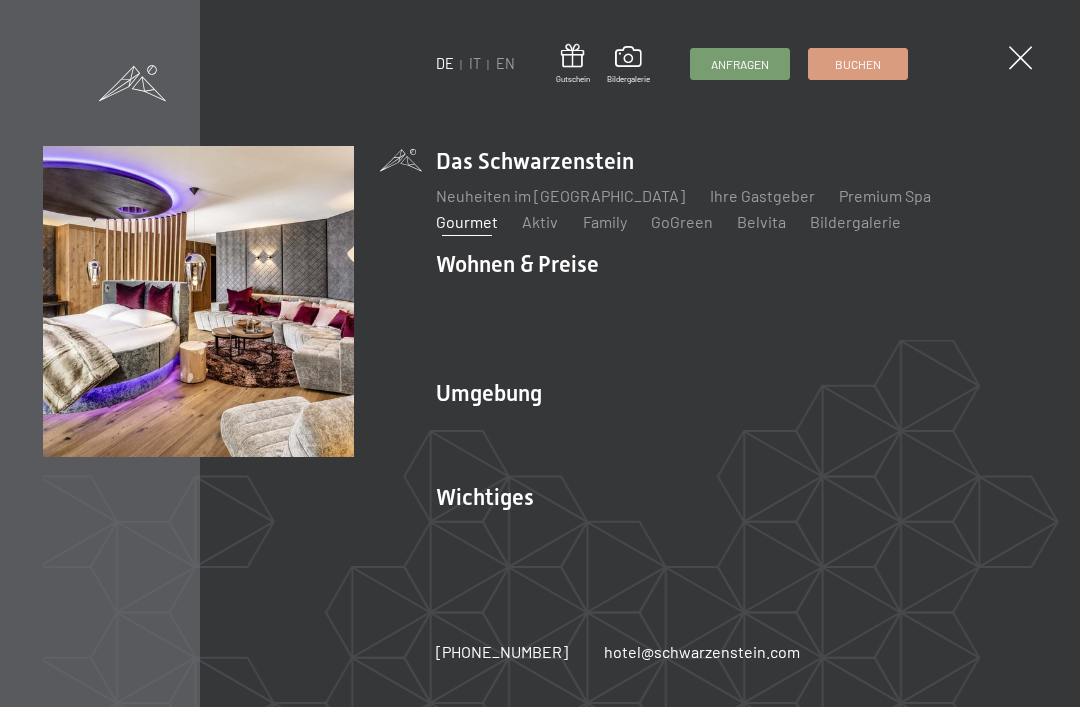 click on "Angebote" at bounding box center [766, 299] 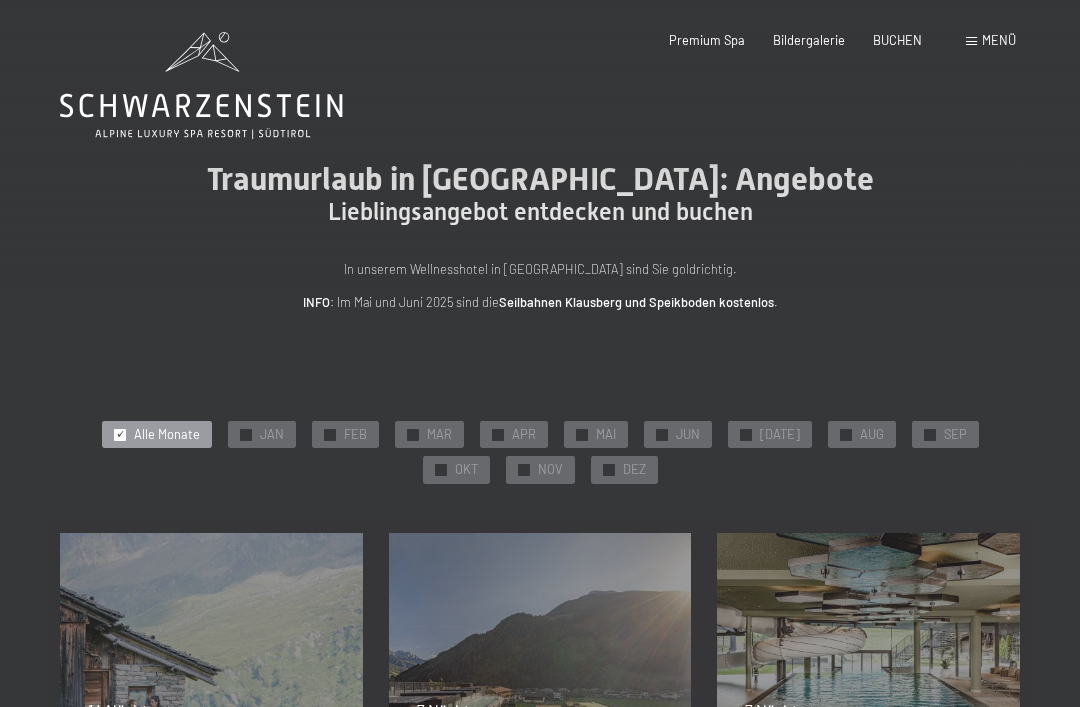 scroll, scrollTop: 0, scrollLeft: 0, axis: both 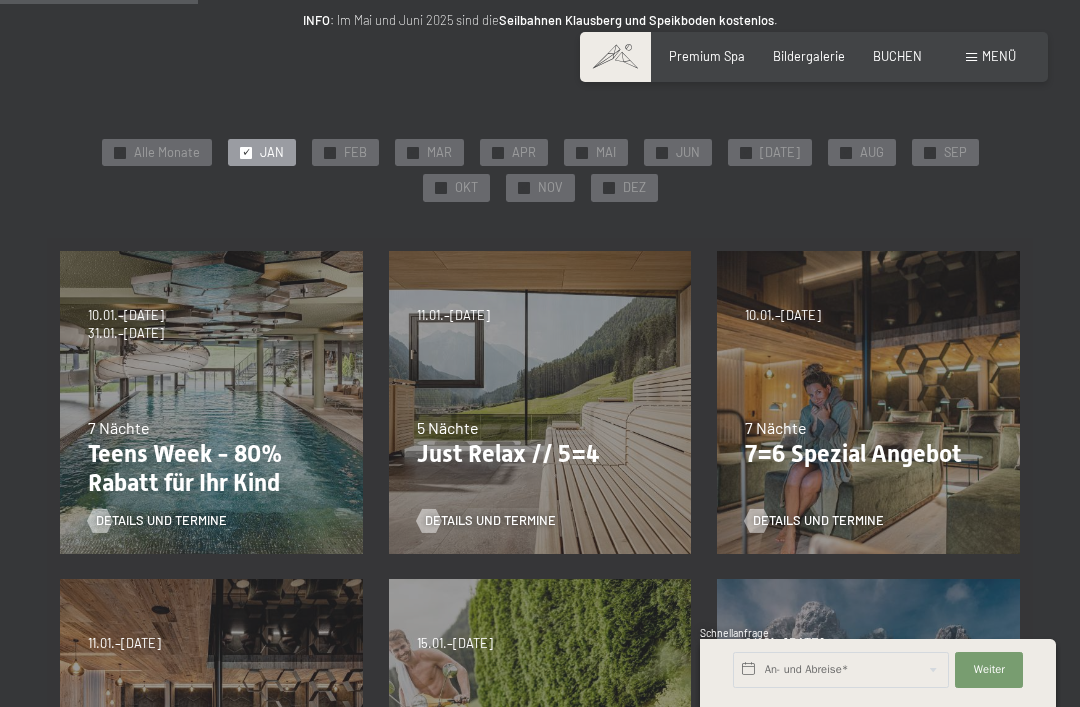 click on "04.10.–26.10.2025     01.11.–21.12.2025     10.01.–01.02.2026     07.03.–29.03.2026          7 Nächte         7=6 Spezial Angebot                 Details und Termine" at bounding box center (868, 402) 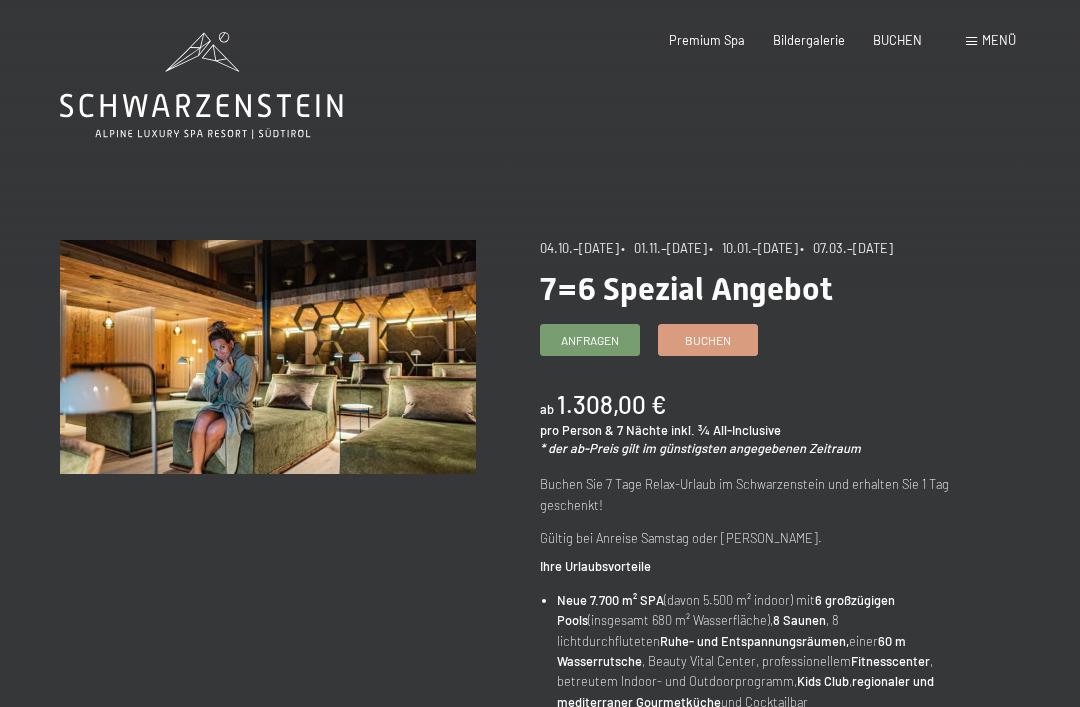 scroll, scrollTop: 0, scrollLeft: 0, axis: both 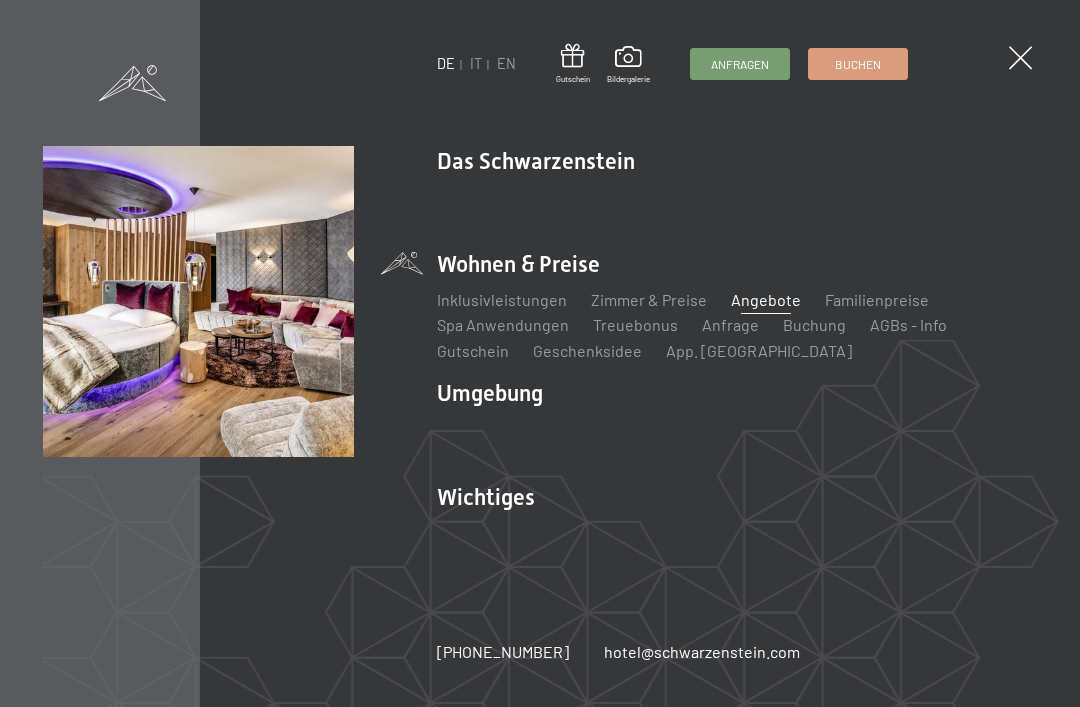 click on "Inklusivleistungen" at bounding box center (502, 299) 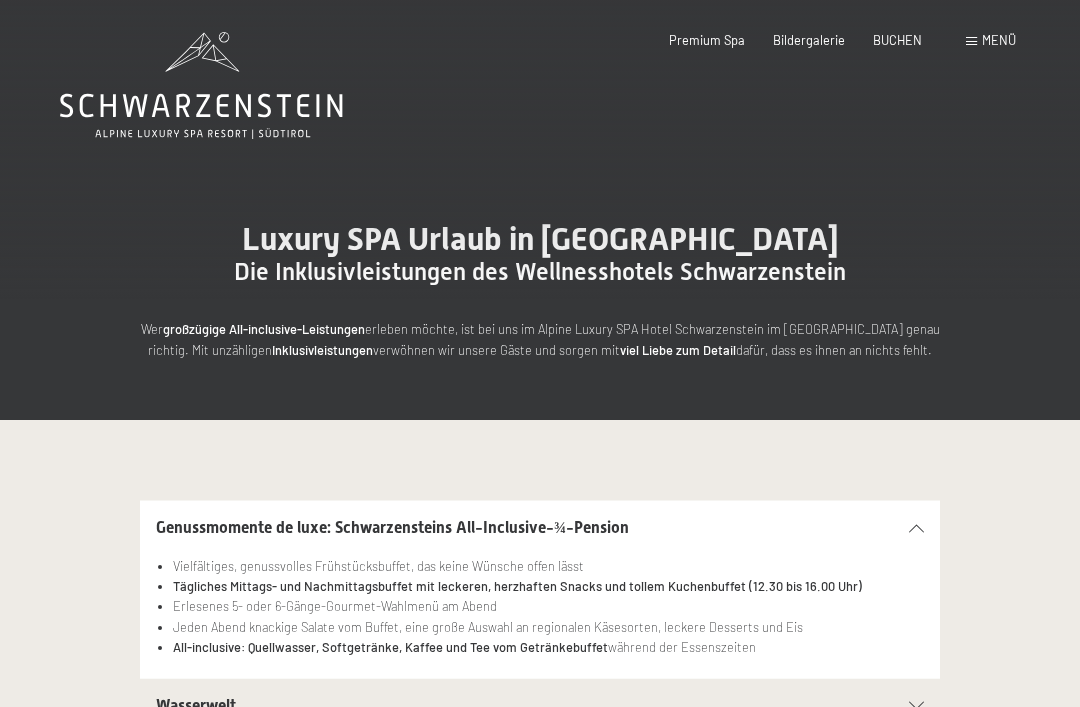 scroll, scrollTop: 0, scrollLeft: 0, axis: both 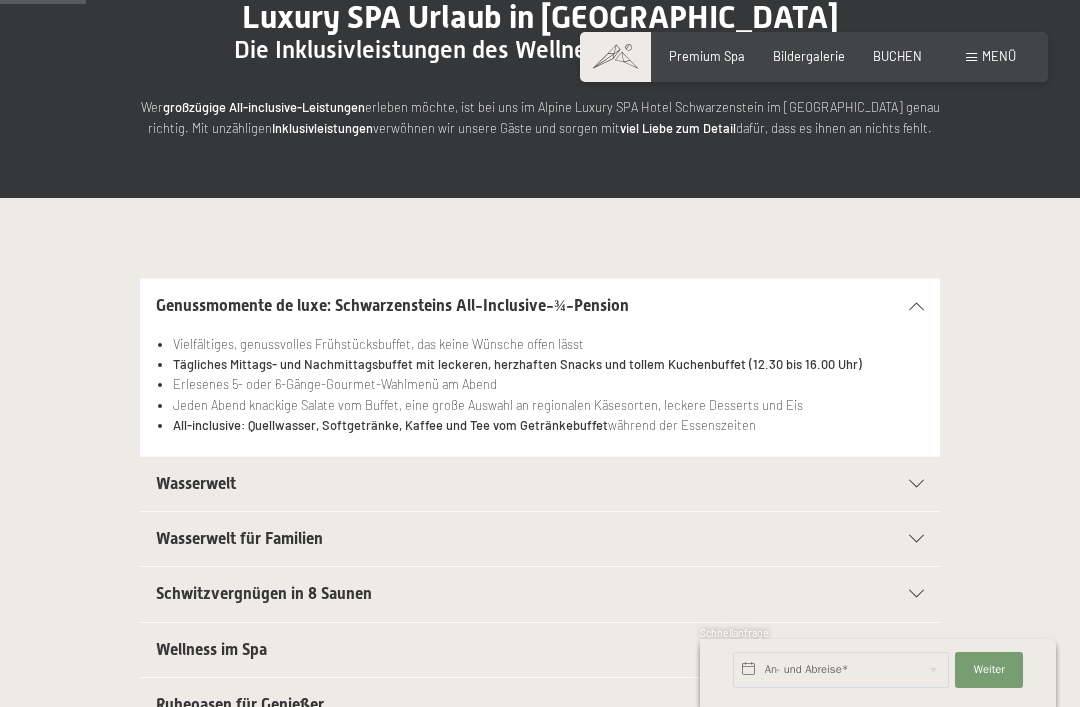 click at bounding box center (916, 484) 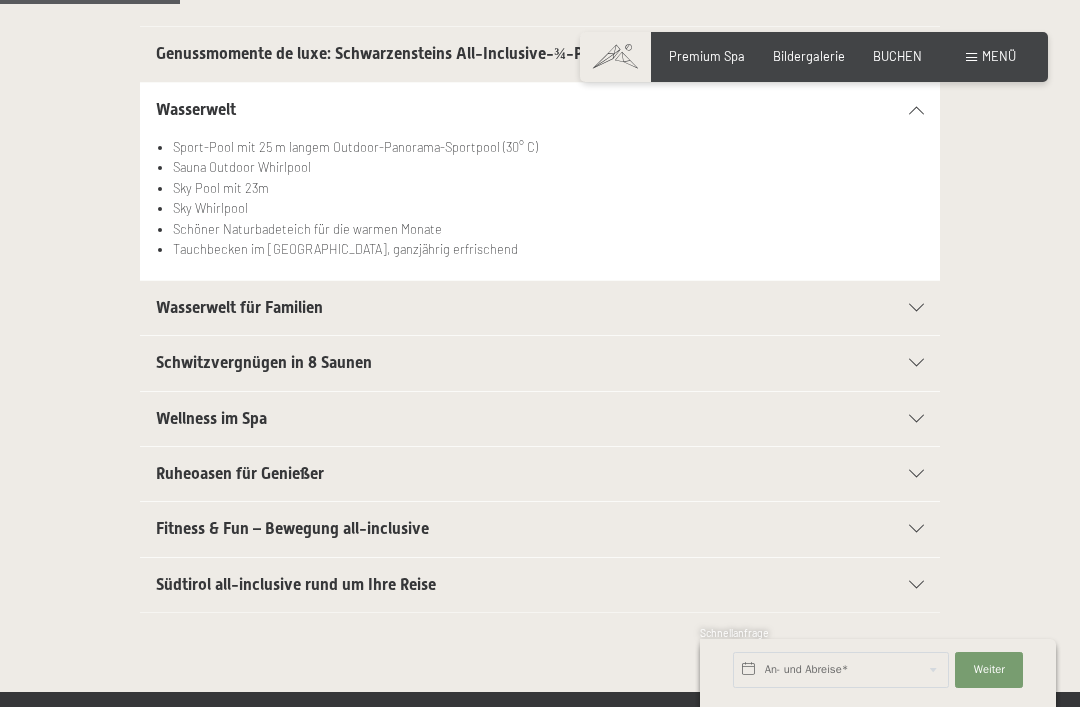 scroll, scrollTop: 475, scrollLeft: 0, axis: vertical 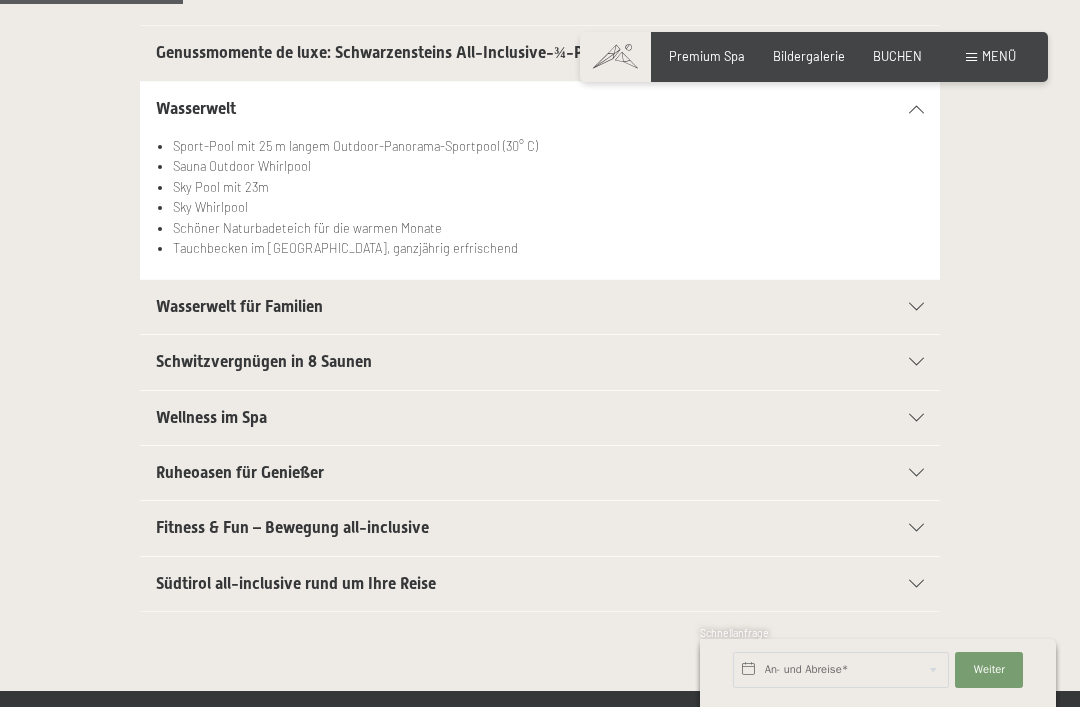 click at bounding box center (916, 528) 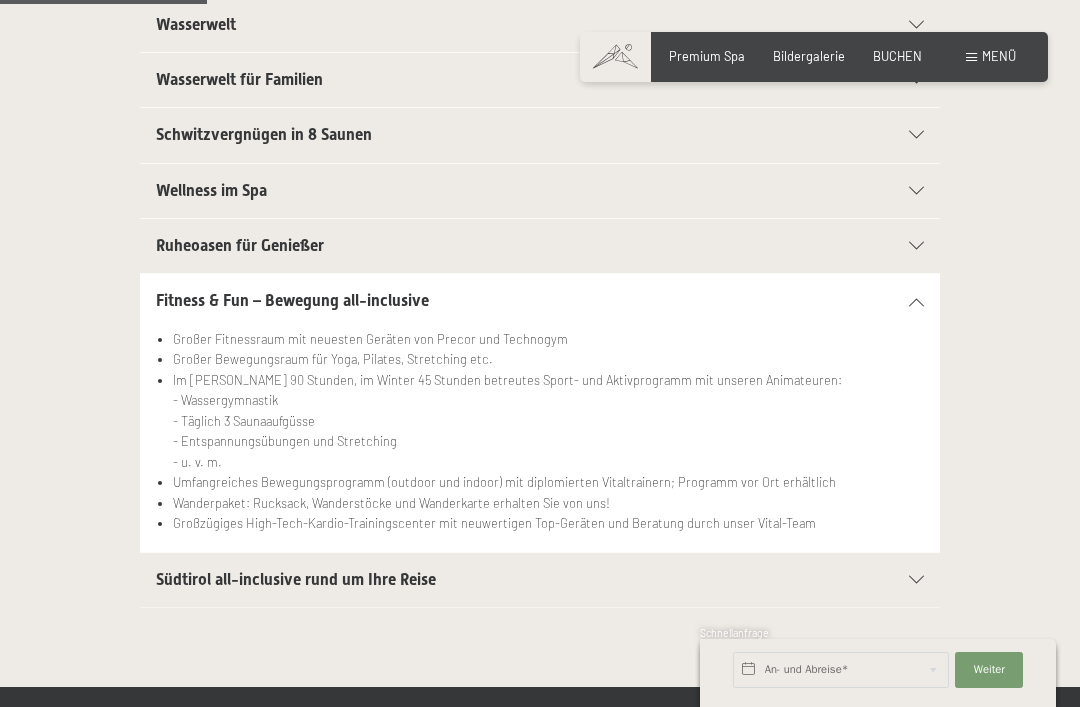 scroll, scrollTop: 564, scrollLeft: 0, axis: vertical 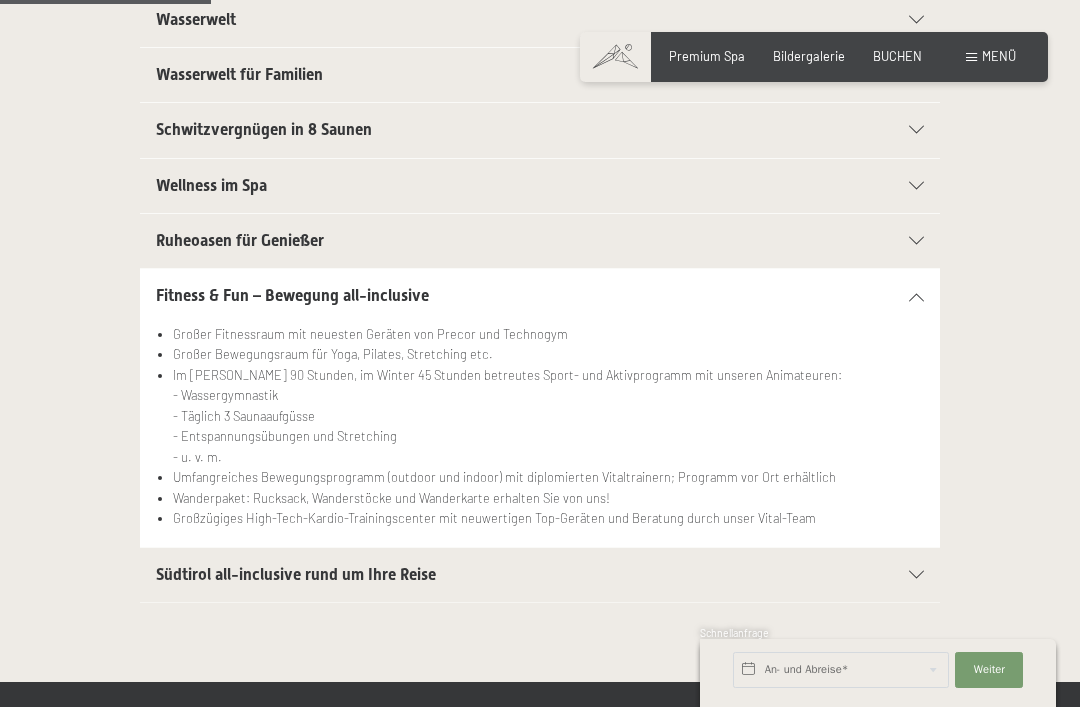 click at bounding box center (916, 575) 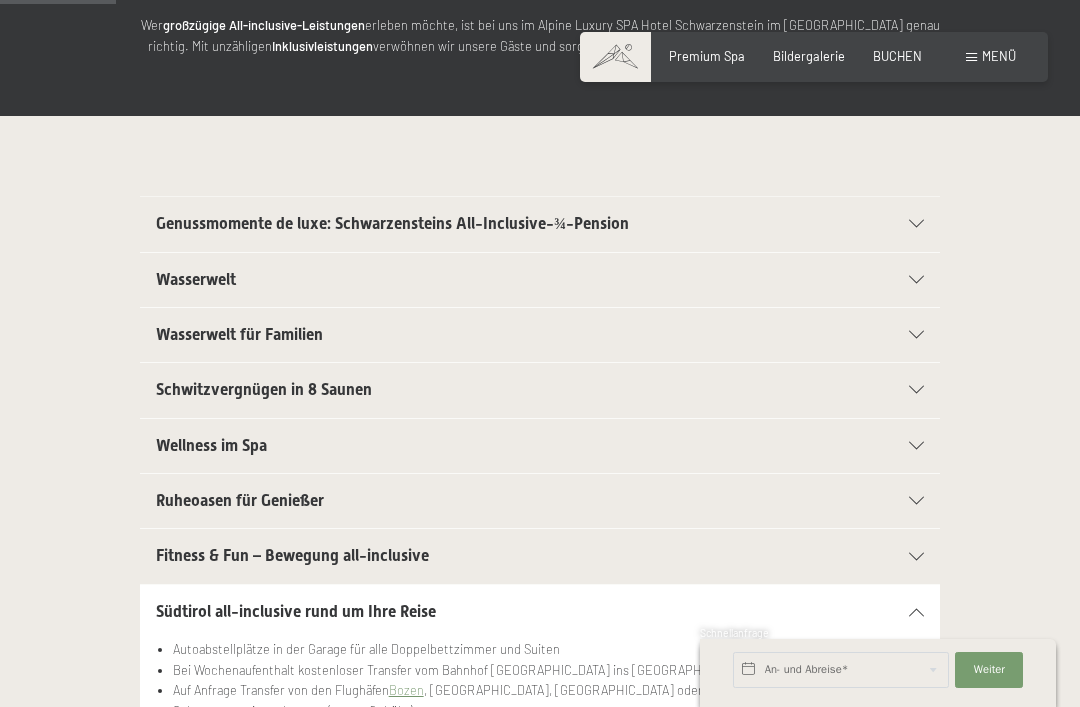 scroll, scrollTop: 306, scrollLeft: 0, axis: vertical 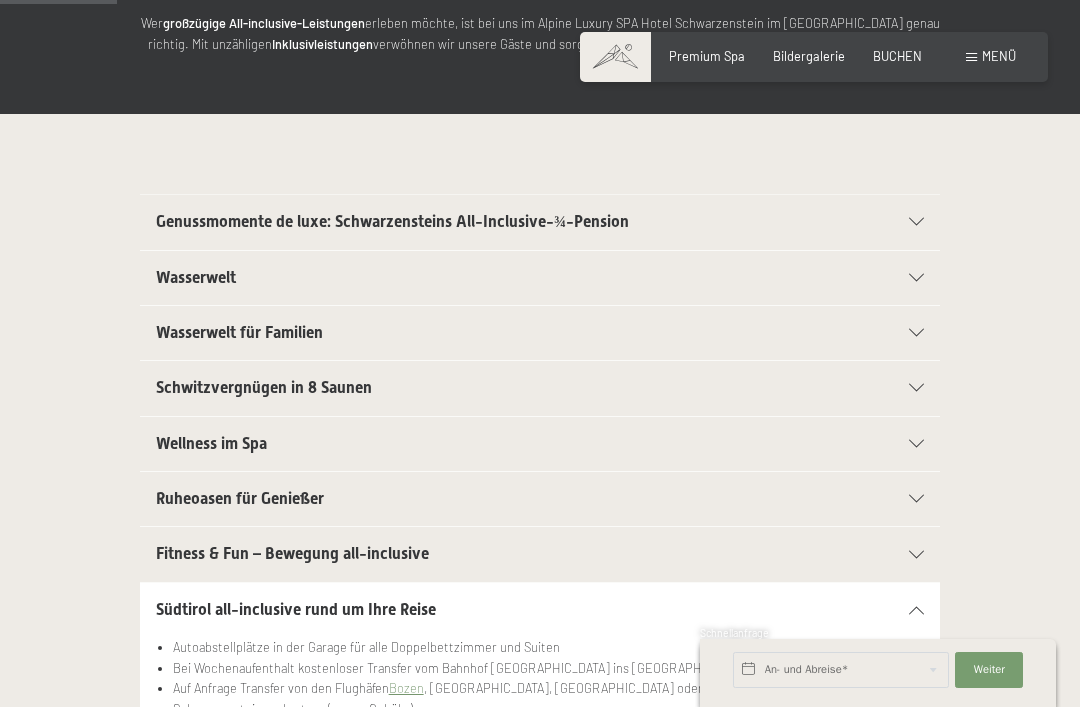 click on "Wellness im Spa" at bounding box center (211, 443) 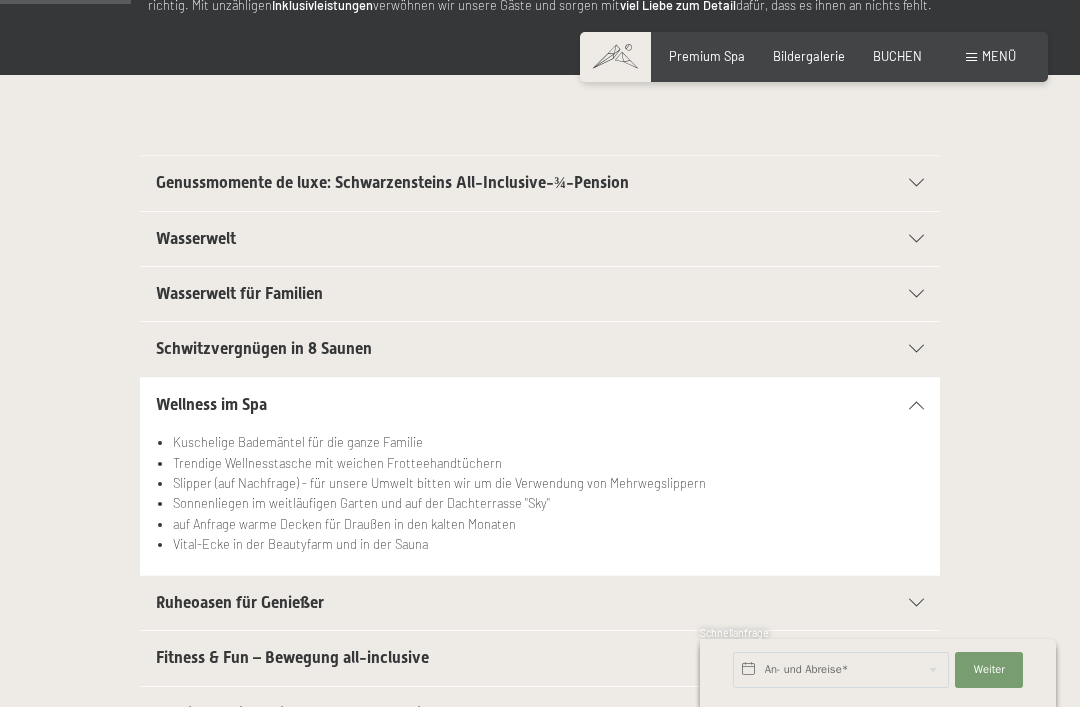 scroll, scrollTop: 366, scrollLeft: 0, axis: vertical 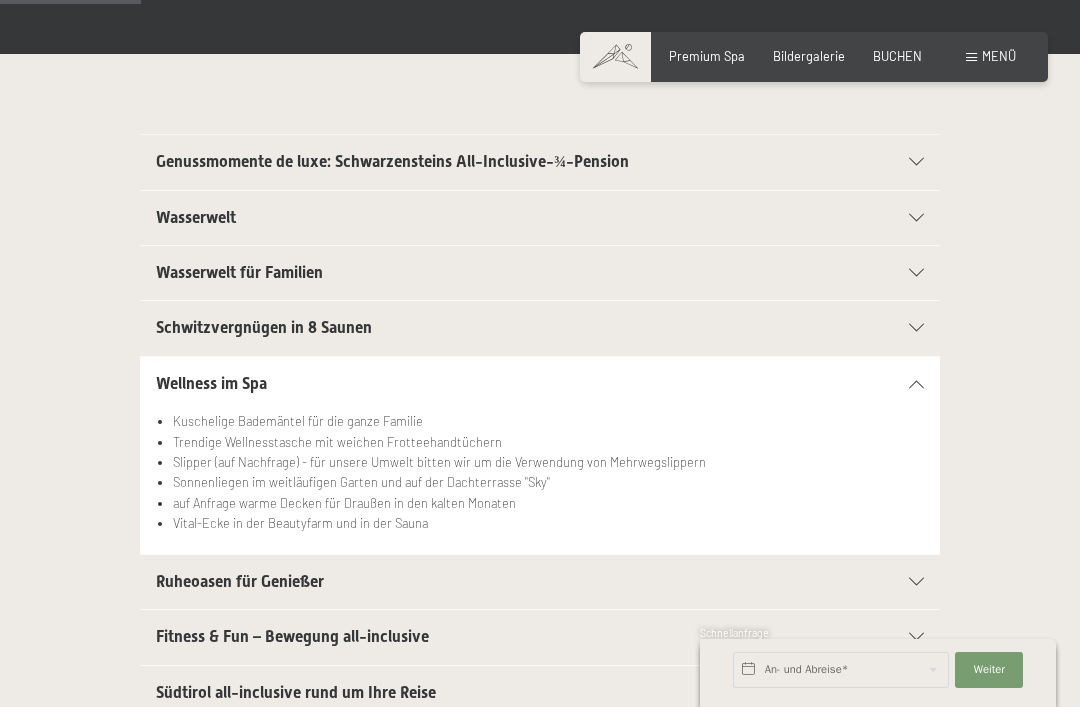 click on "Wasserwelt für Familien" at bounding box center [239, 272] 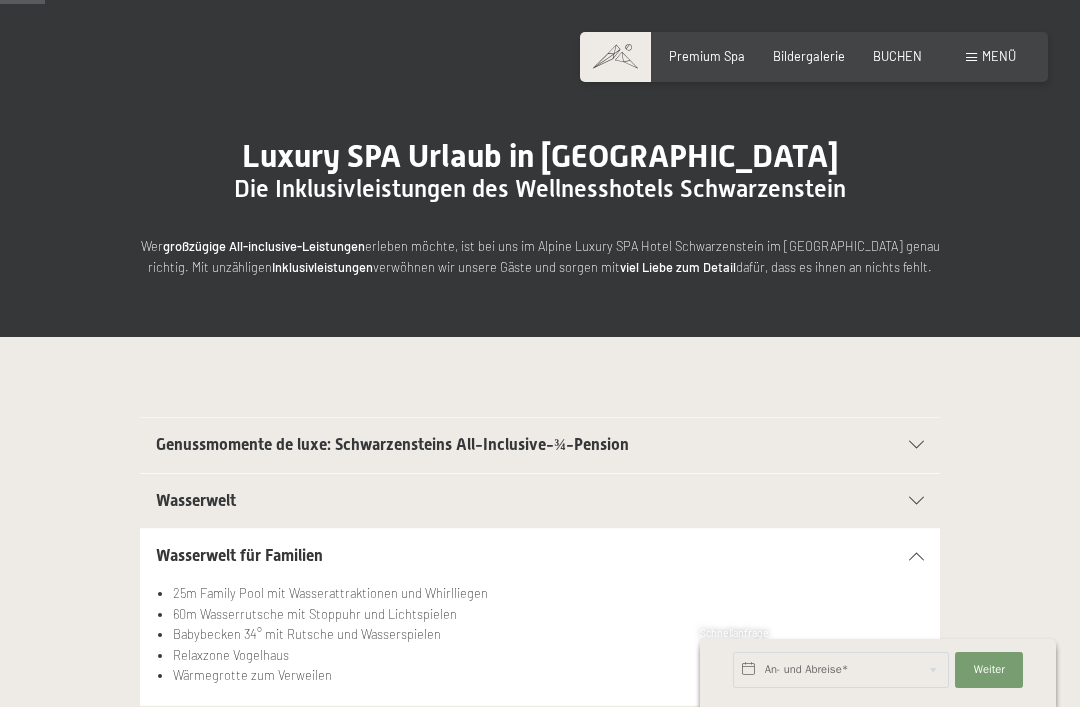 scroll, scrollTop: 0, scrollLeft: 0, axis: both 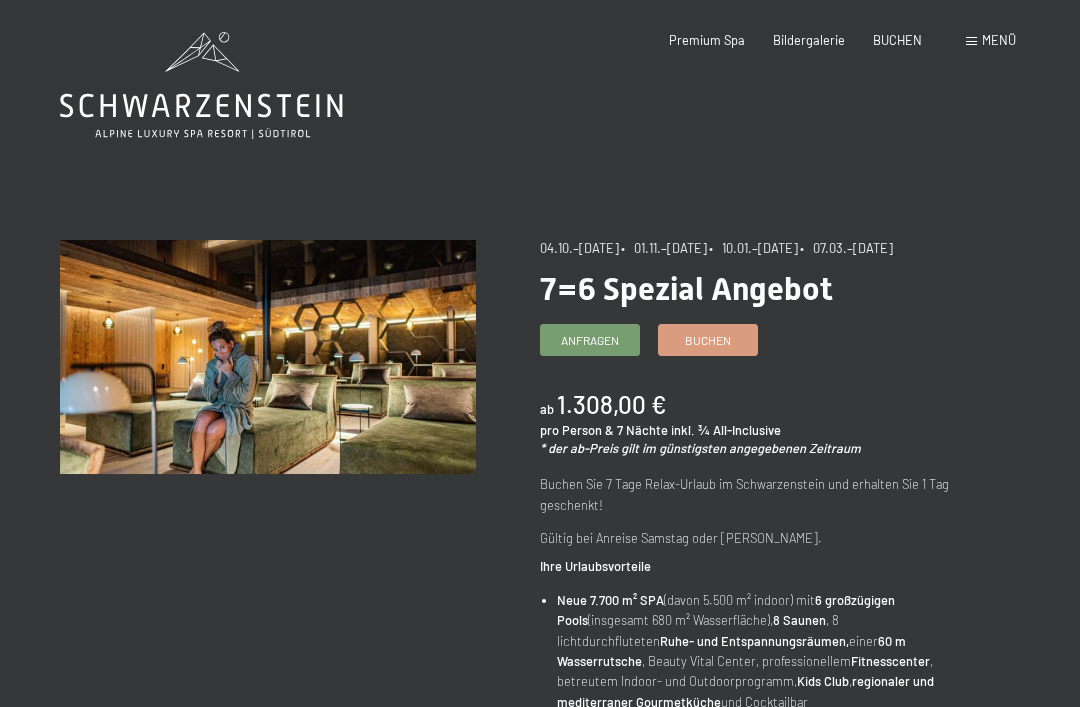 click on "Menü" at bounding box center (999, 40) 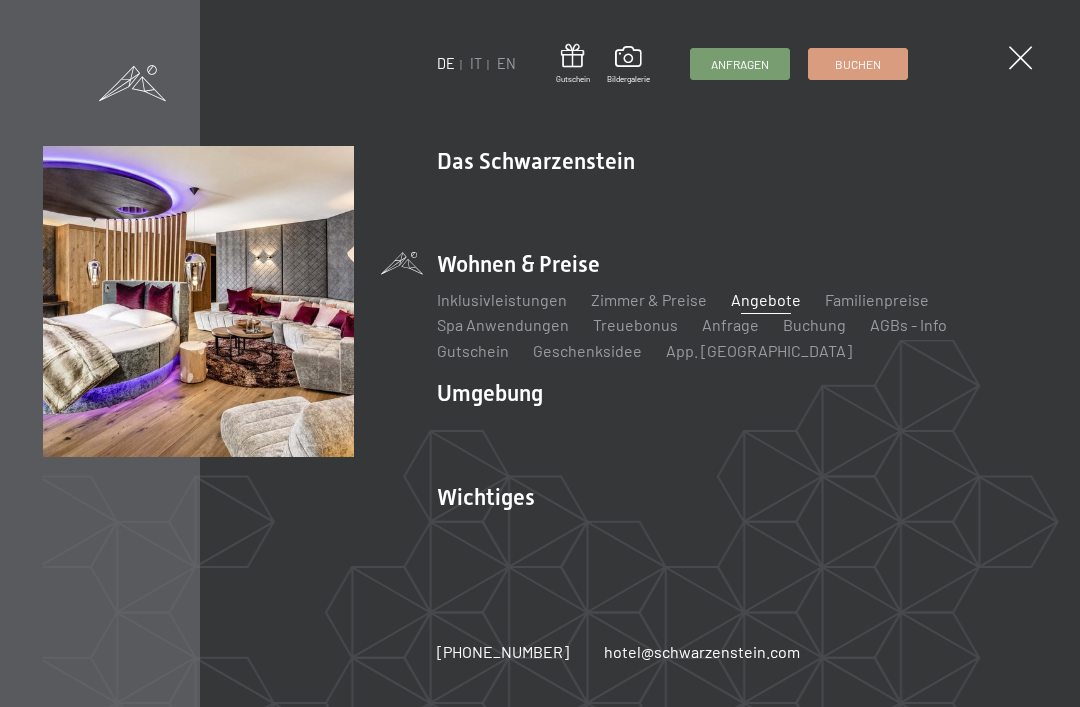 click on "Zimmer & Preise" at bounding box center [649, 299] 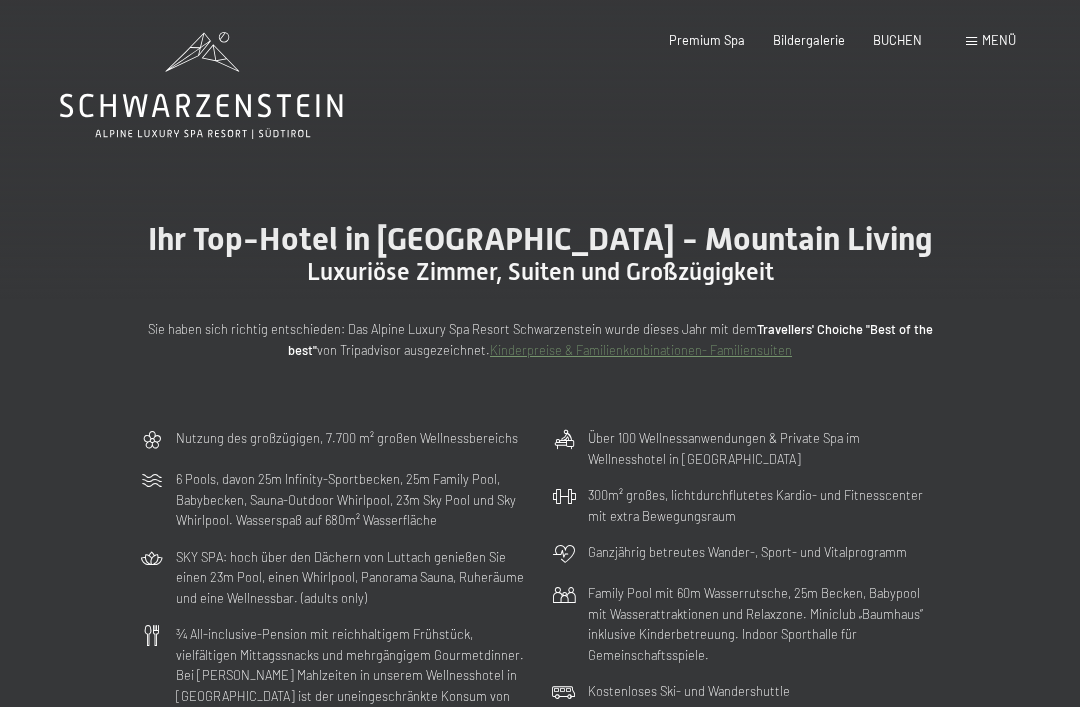 scroll, scrollTop: 0, scrollLeft: 0, axis: both 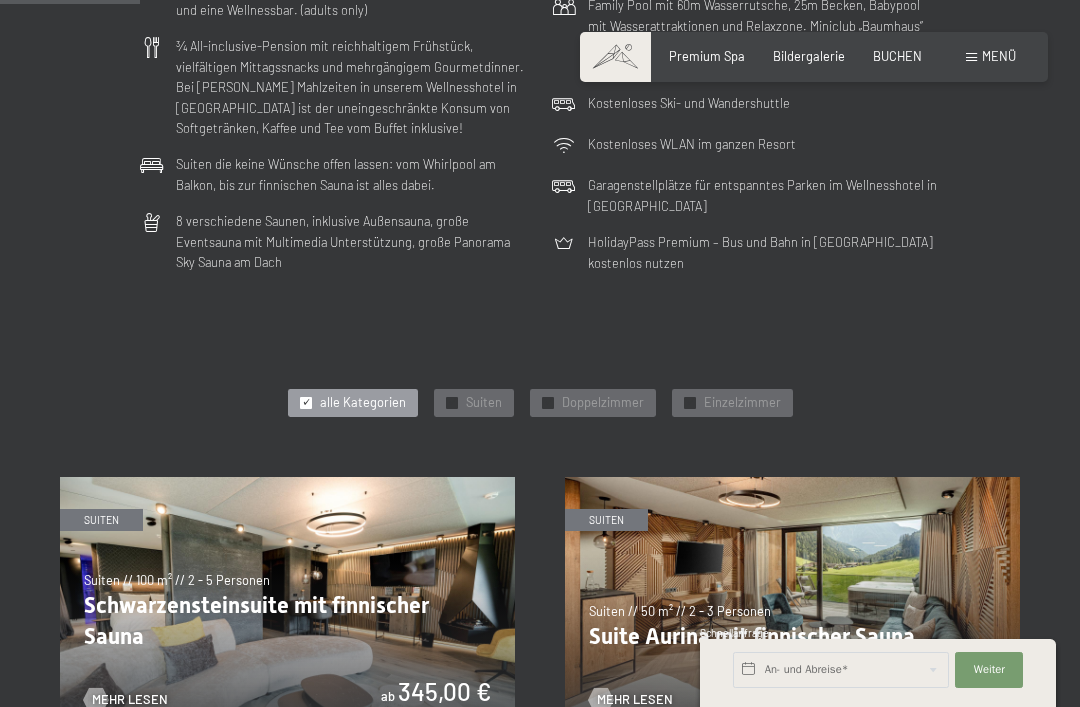click on "✓       Doppelzimmer" at bounding box center [593, 403] 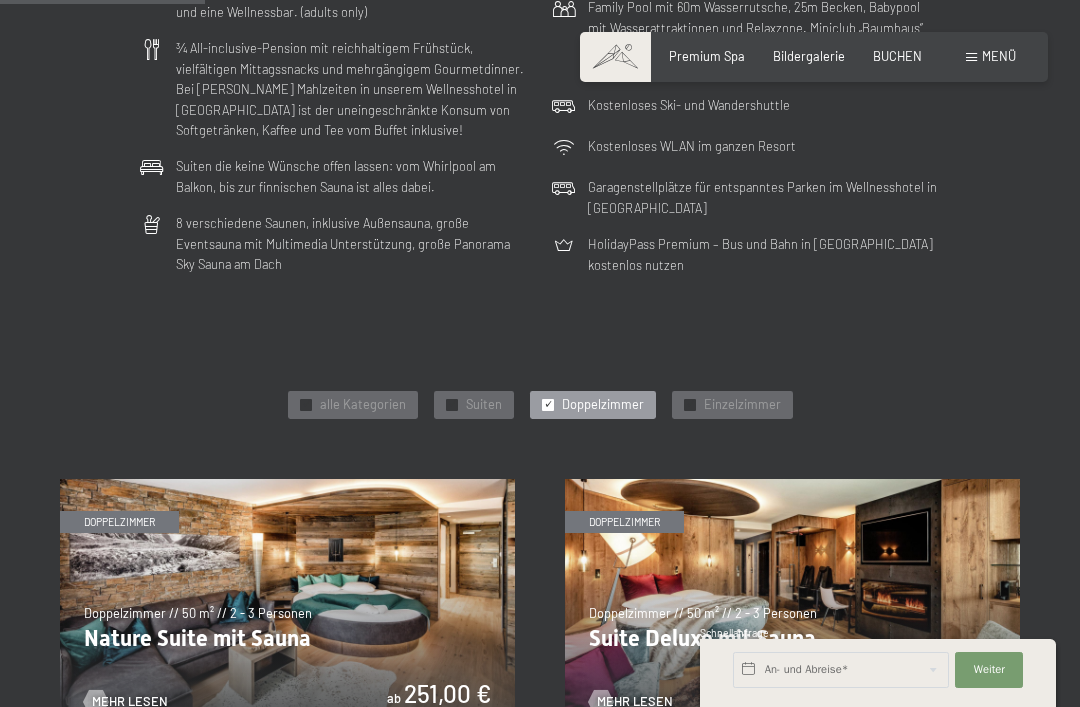 scroll, scrollTop: 585, scrollLeft: 0, axis: vertical 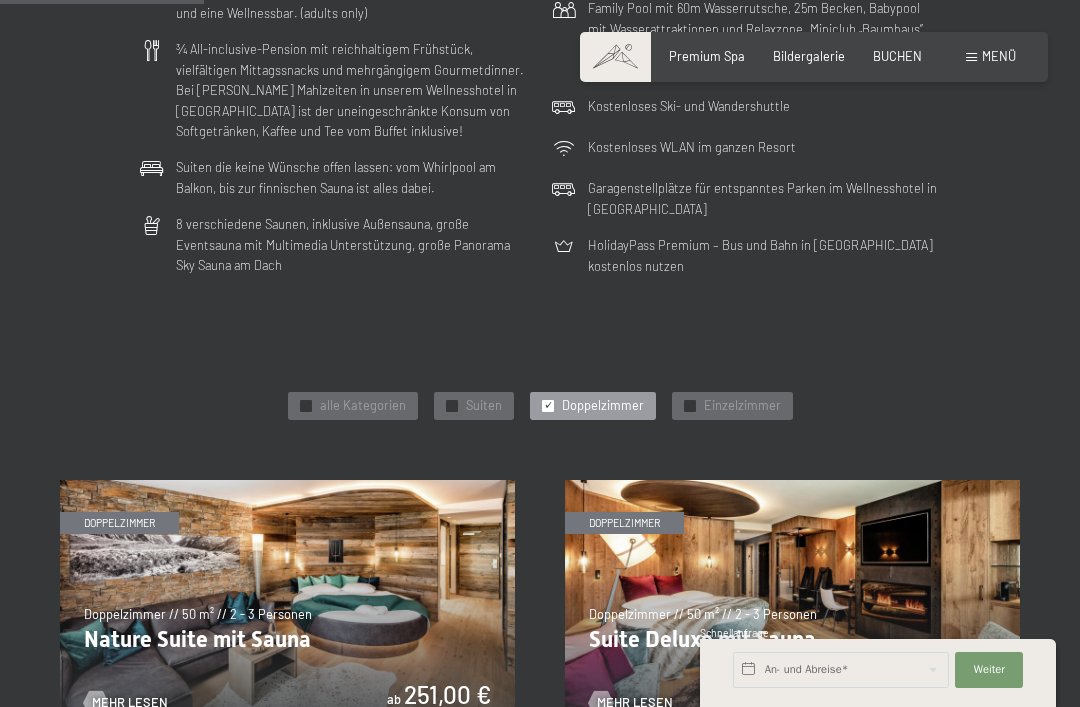 click on "✓       Suiten" at bounding box center [474, 406] 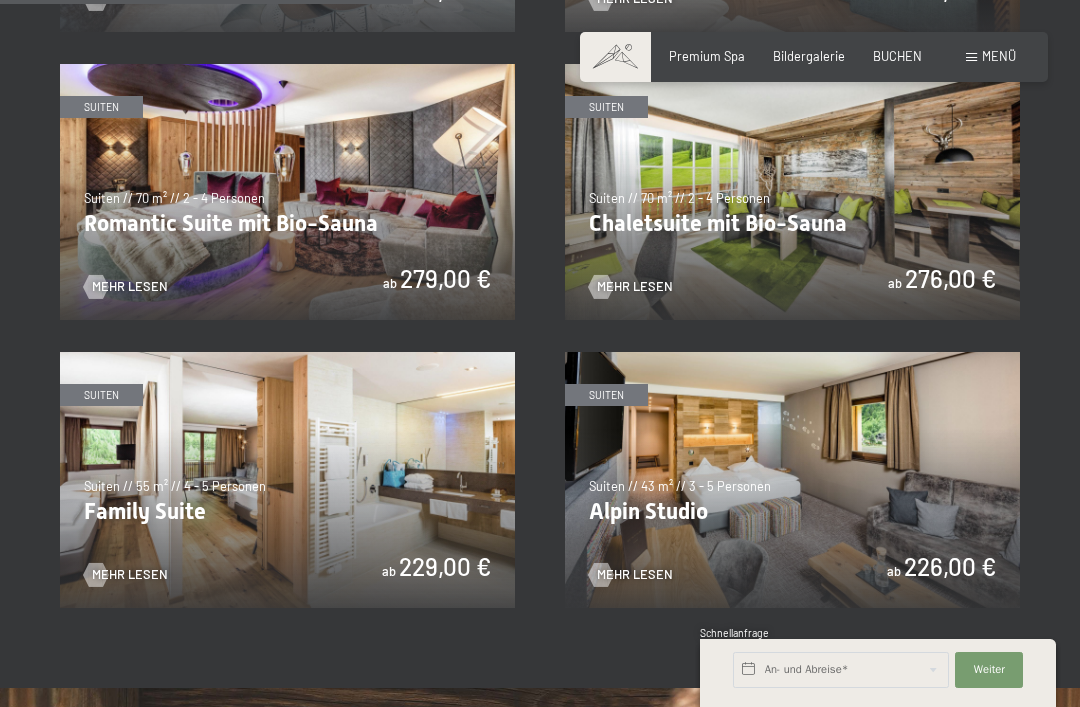 scroll, scrollTop: 1292, scrollLeft: 0, axis: vertical 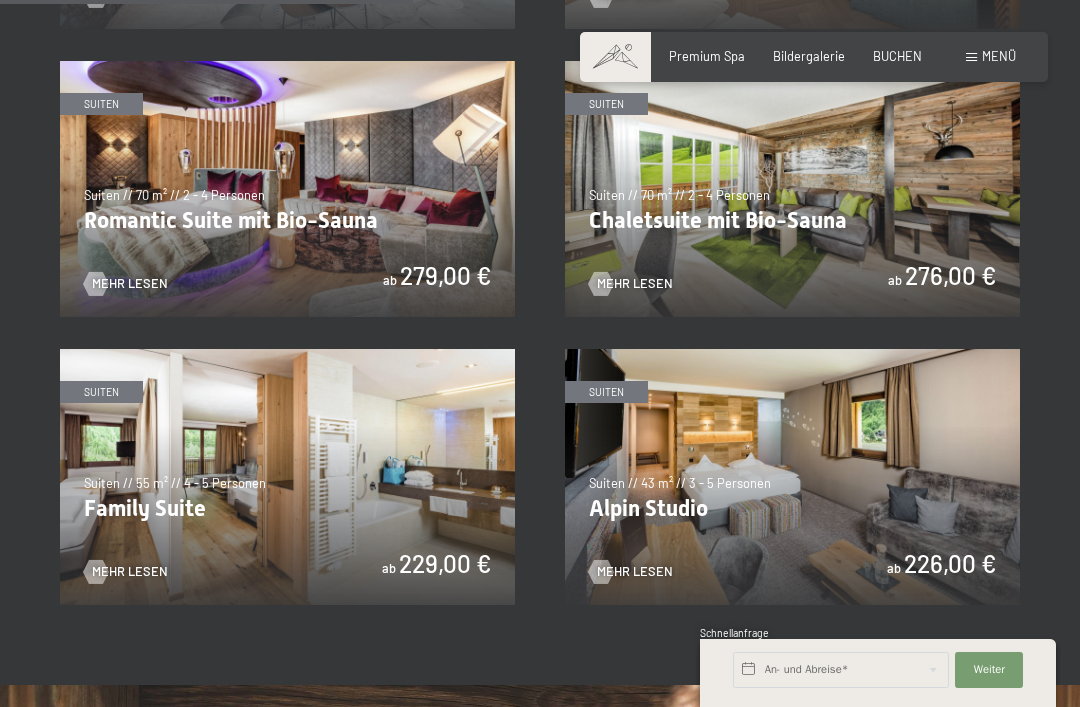 click on "Mehr Lesen" at bounding box center [635, 572] 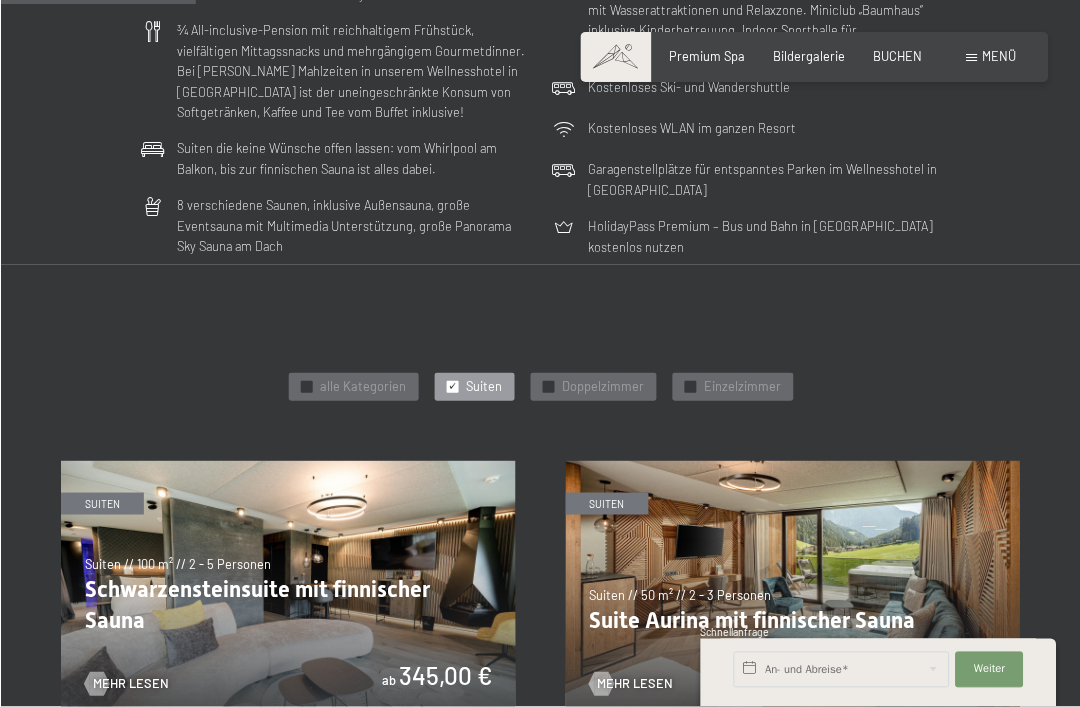 scroll, scrollTop: 616, scrollLeft: 0, axis: vertical 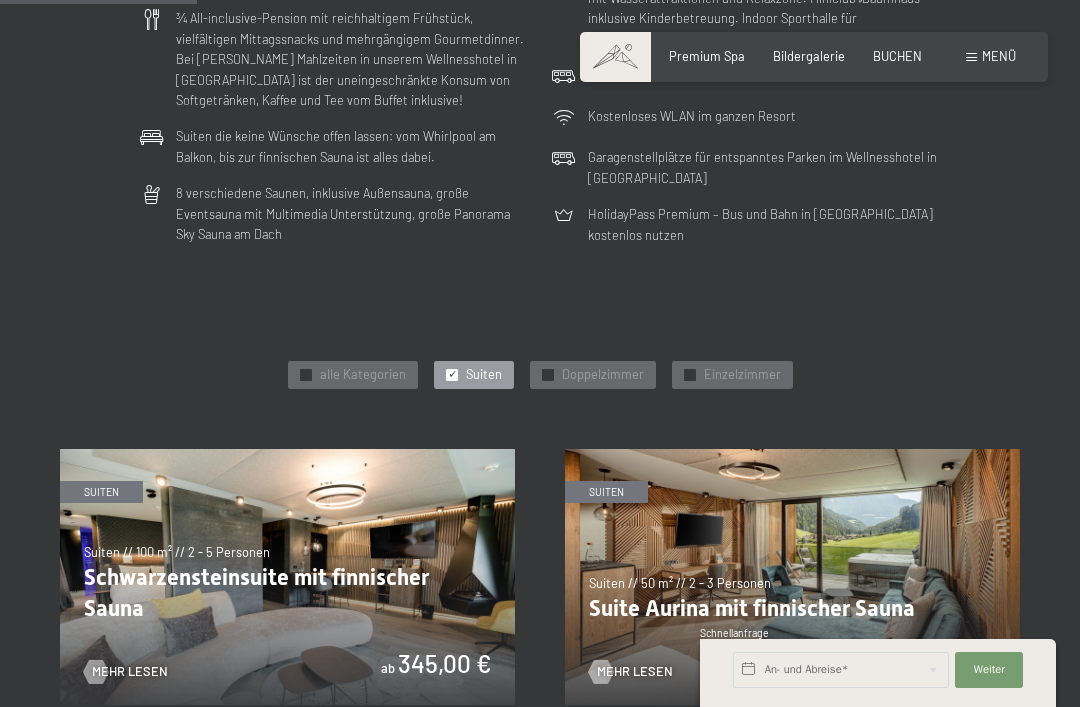 click on "✓       alle Kategorien" at bounding box center [353, 375] 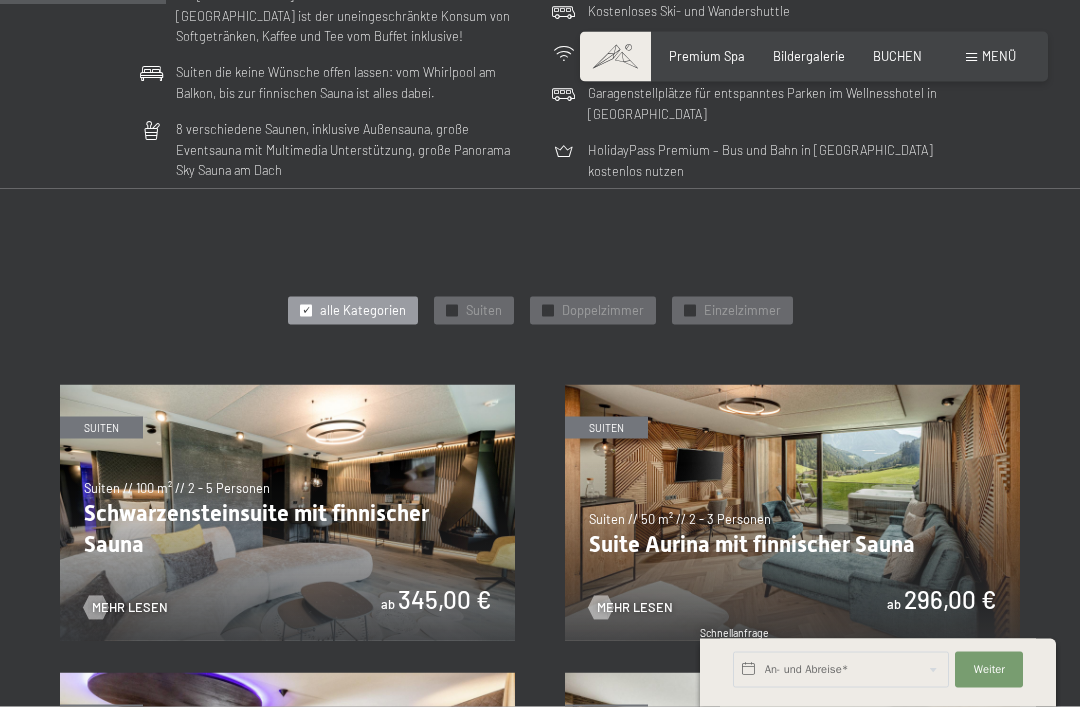 scroll, scrollTop: 709, scrollLeft: 0, axis: vertical 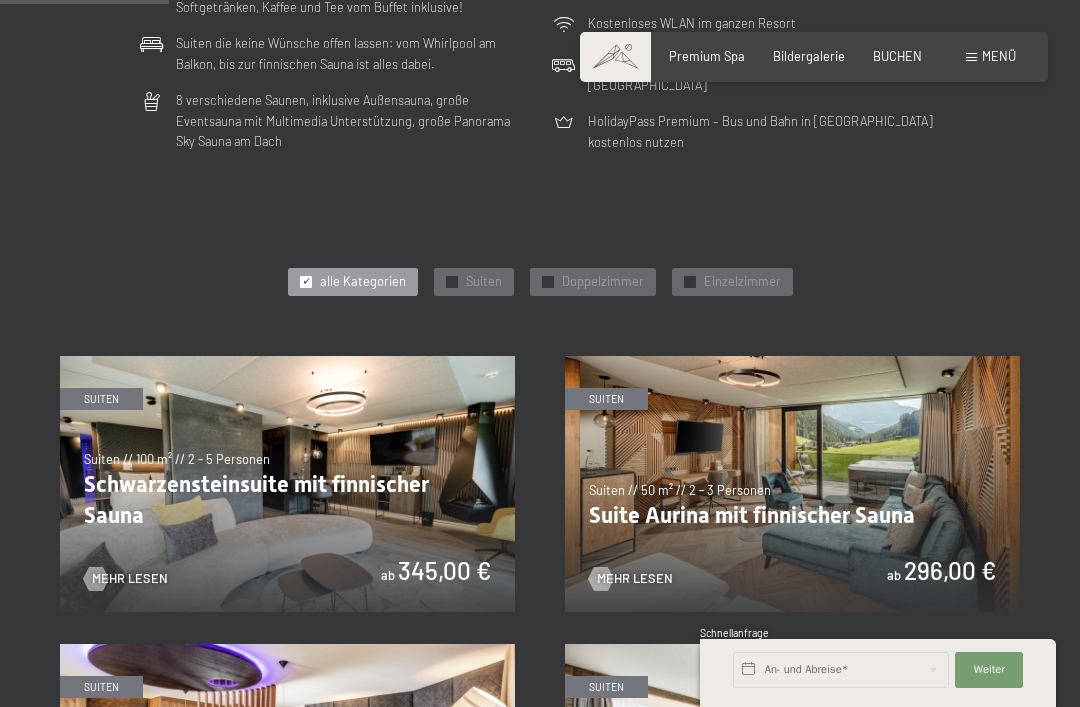 click on "Einzelzimmer" at bounding box center [742, 282] 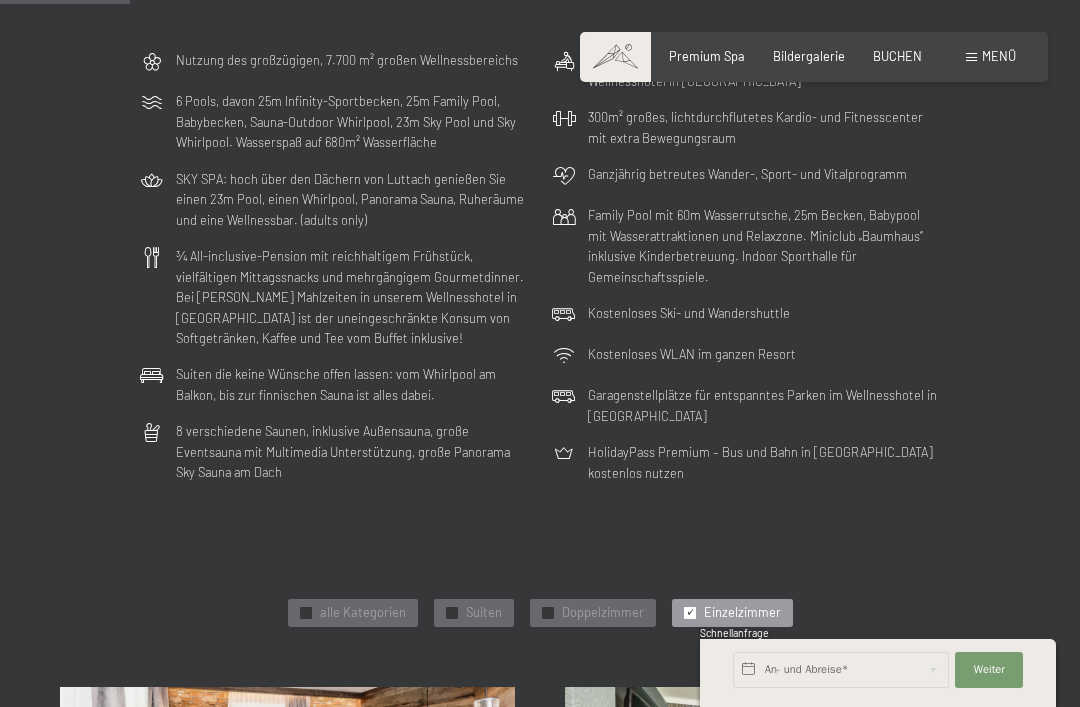 scroll, scrollTop: 373, scrollLeft: 0, axis: vertical 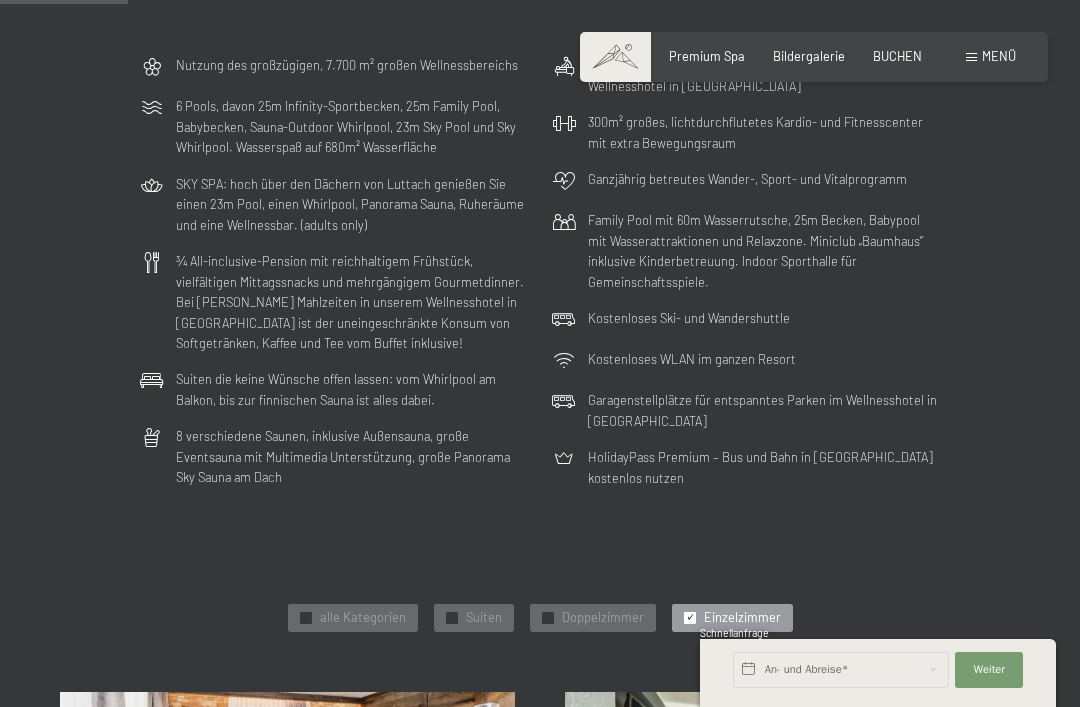 click on "Doppelzimmer" at bounding box center (603, 618) 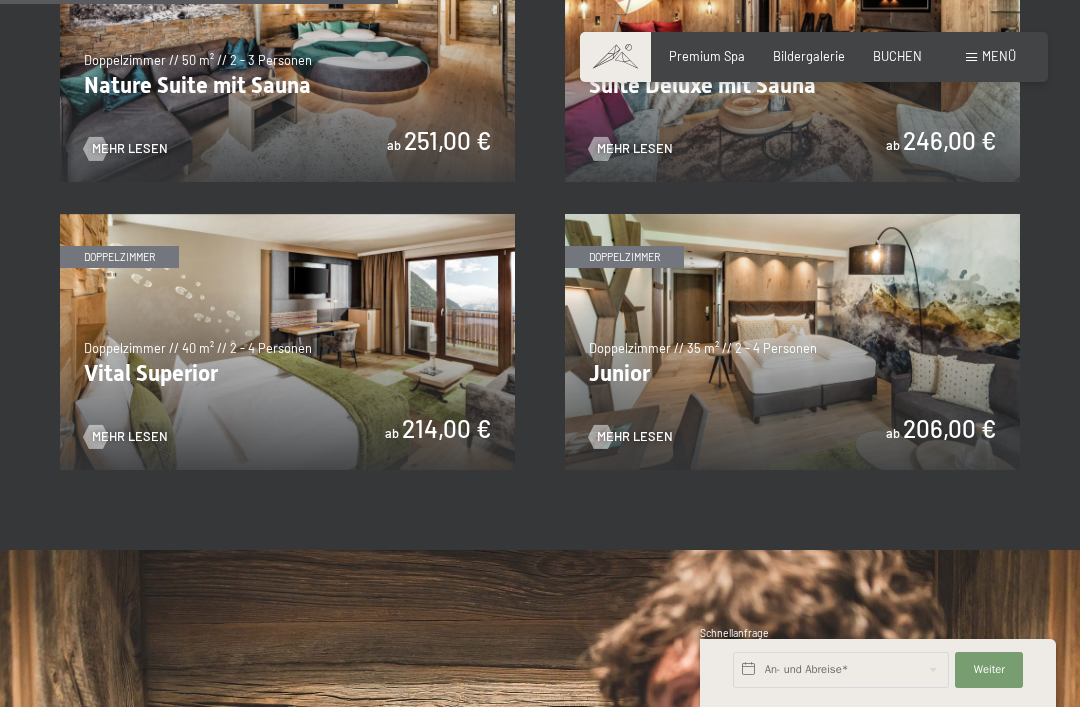 scroll, scrollTop: 1140, scrollLeft: 0, axis: vertical 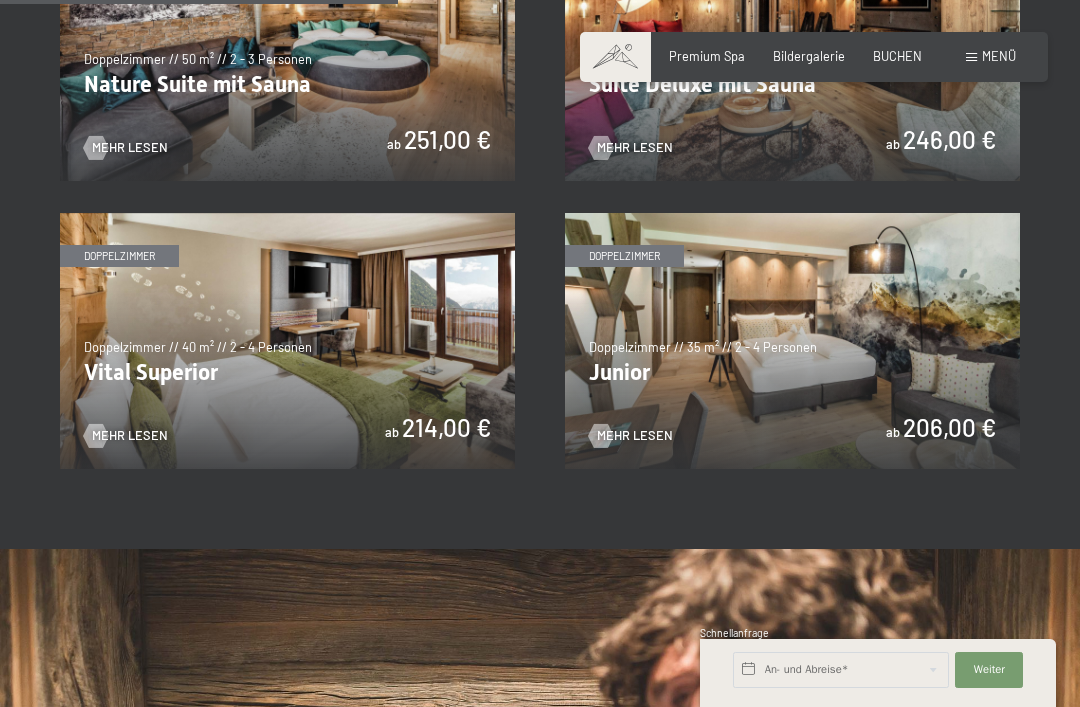 click at bounding box center (792, 341) 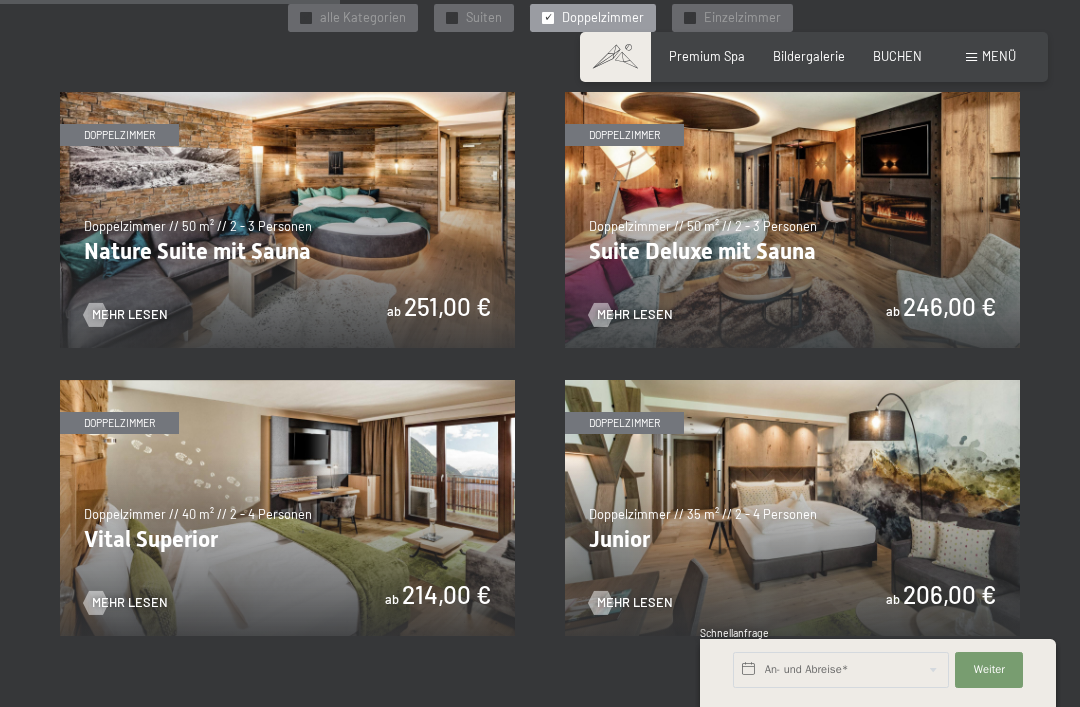 scroll, scrollTop: 977, scrollLeft: 0, axis: vertical 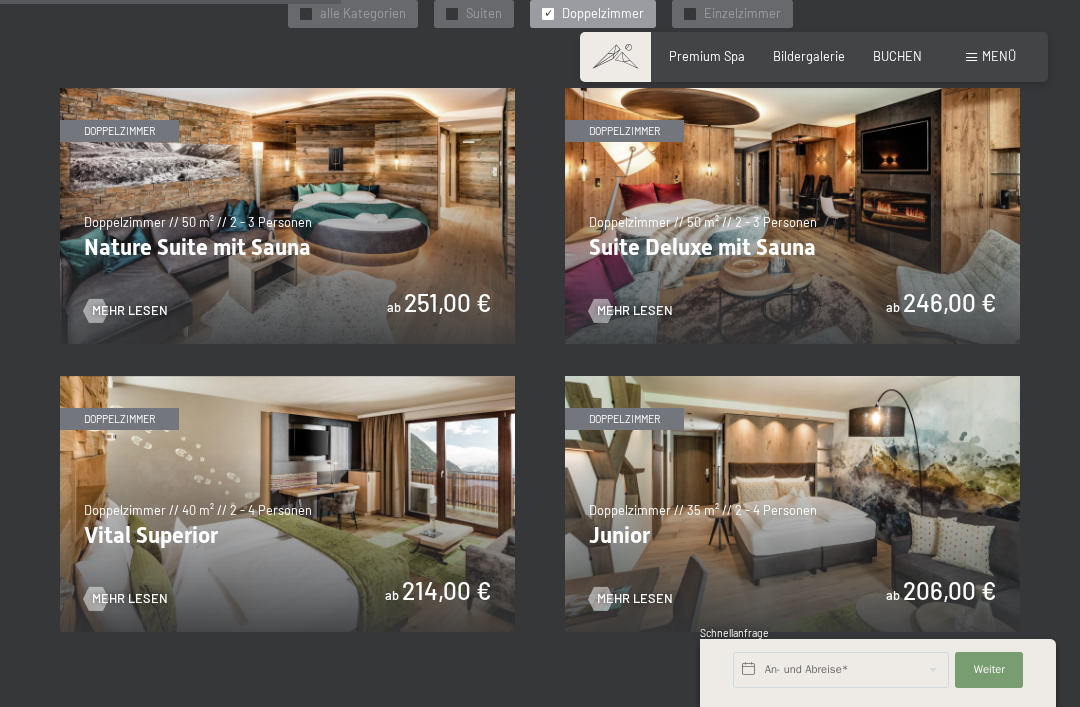 click at bounding box center [287, 504] 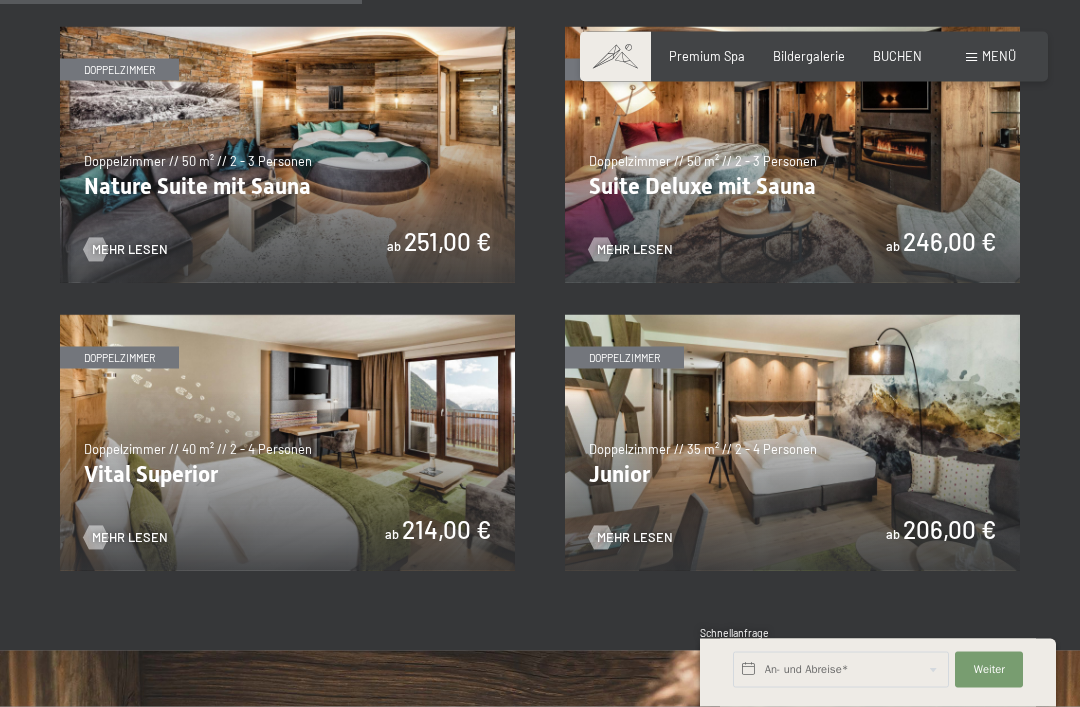 scroll, scrollTop: 1043, scrollLeft: 0, axis: vertical 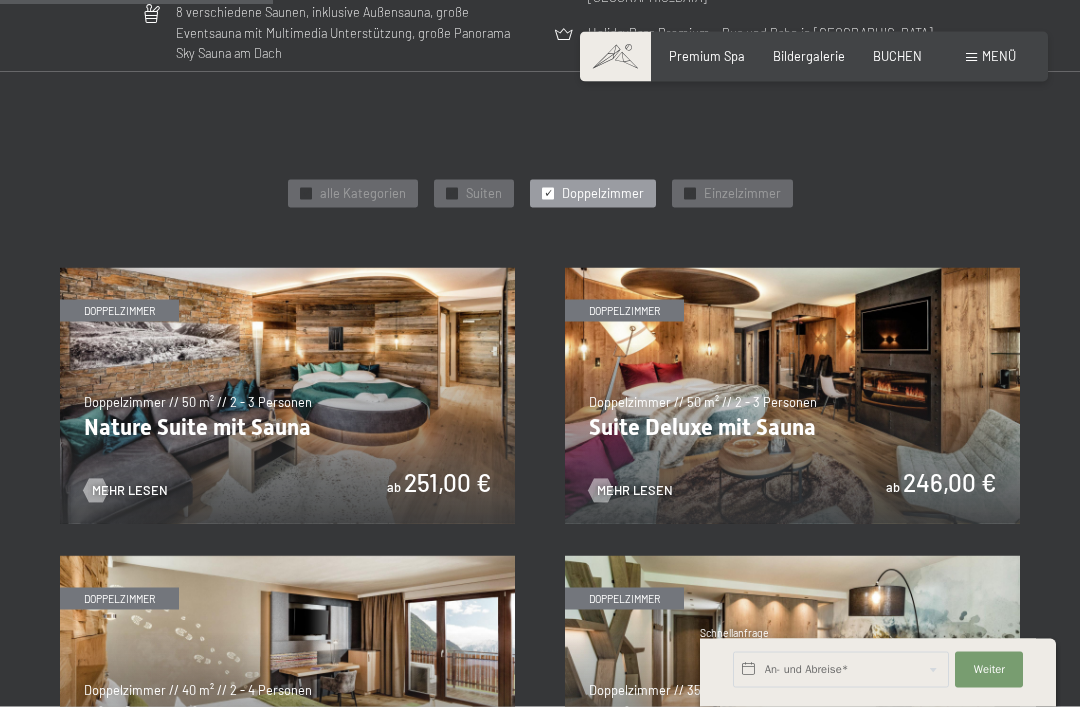 click on "alle Kategorien" at bounding box center (363, 194) 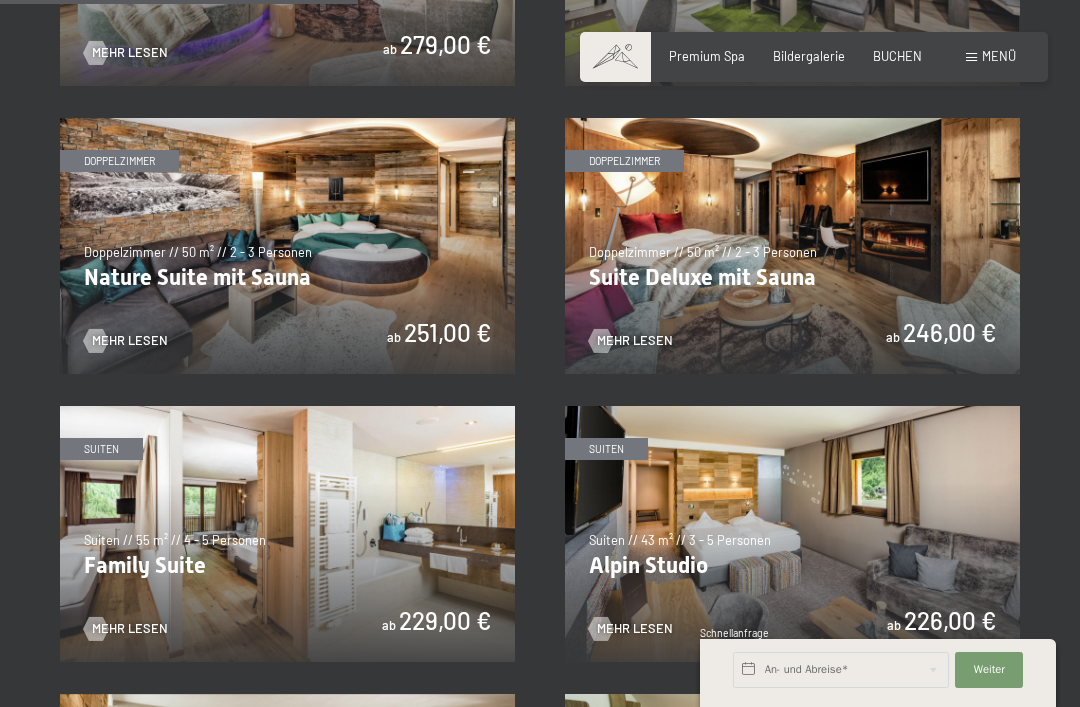 scroll, scrollTop: 1521, scrollLeft: 0, axis: vertical 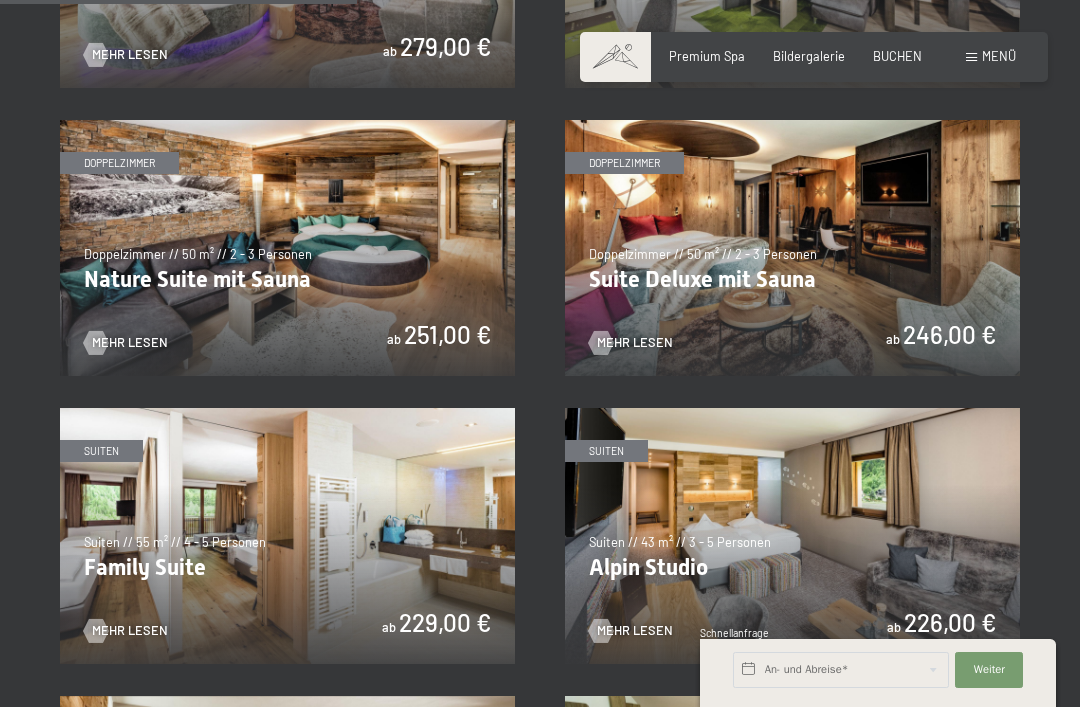 click on "BUCHEN" at bounding box center [897, 56] 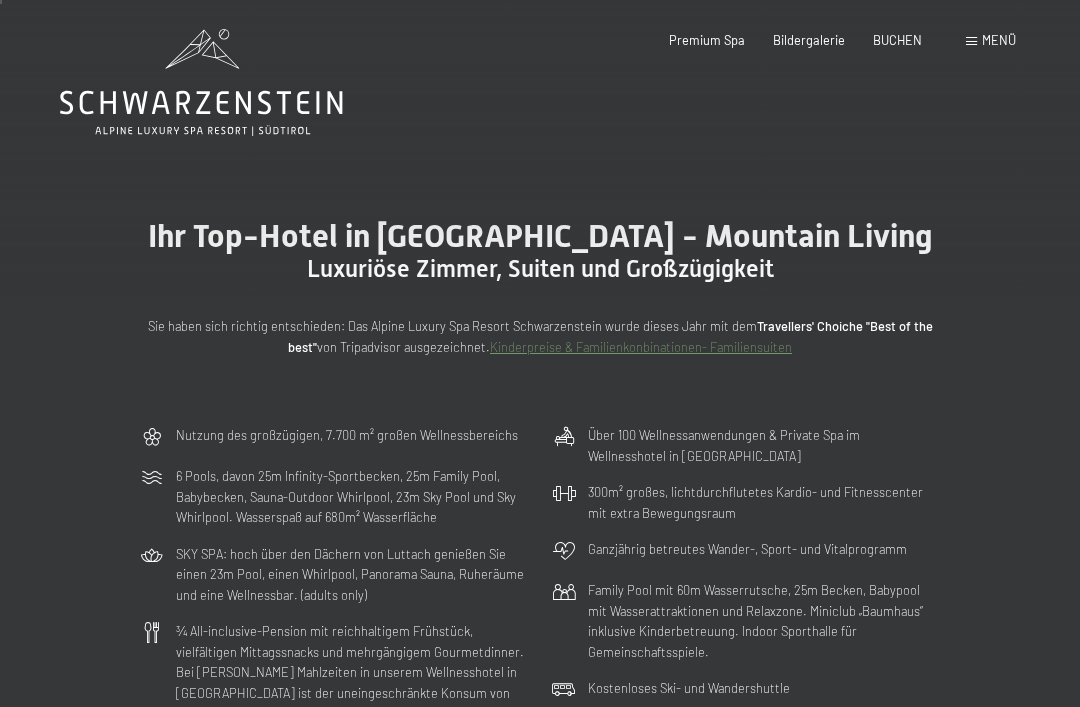 scroll, scrollTop: 0, scrollLeft: 0, axis: both 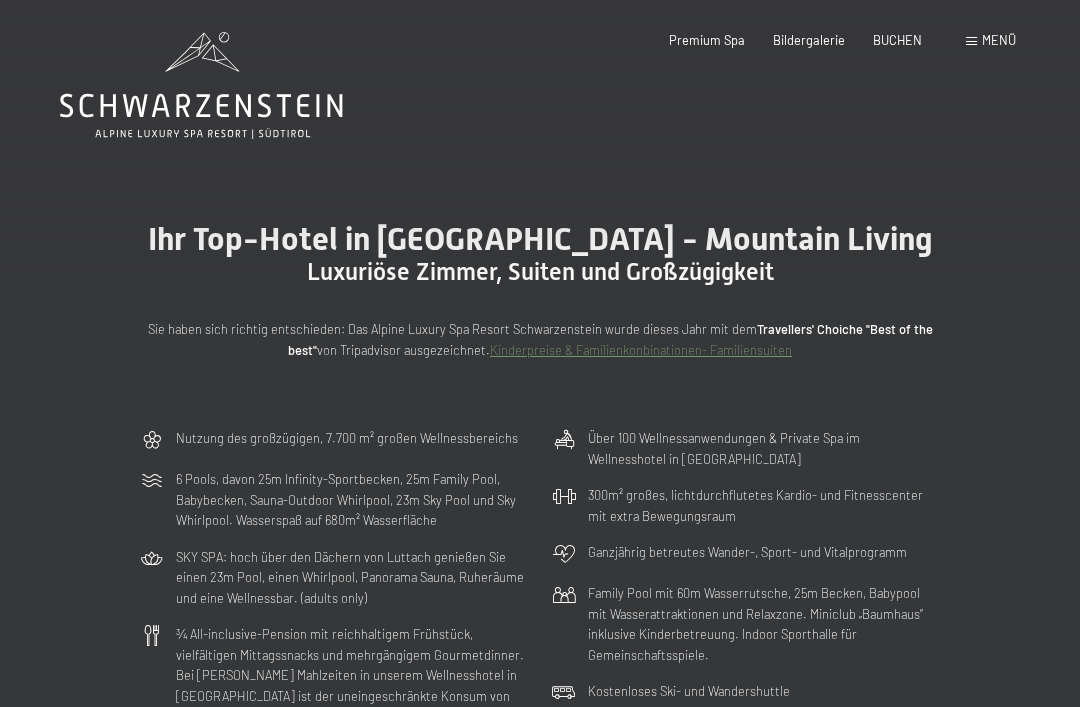 click on "Menü" at bounding box center [999, 40] 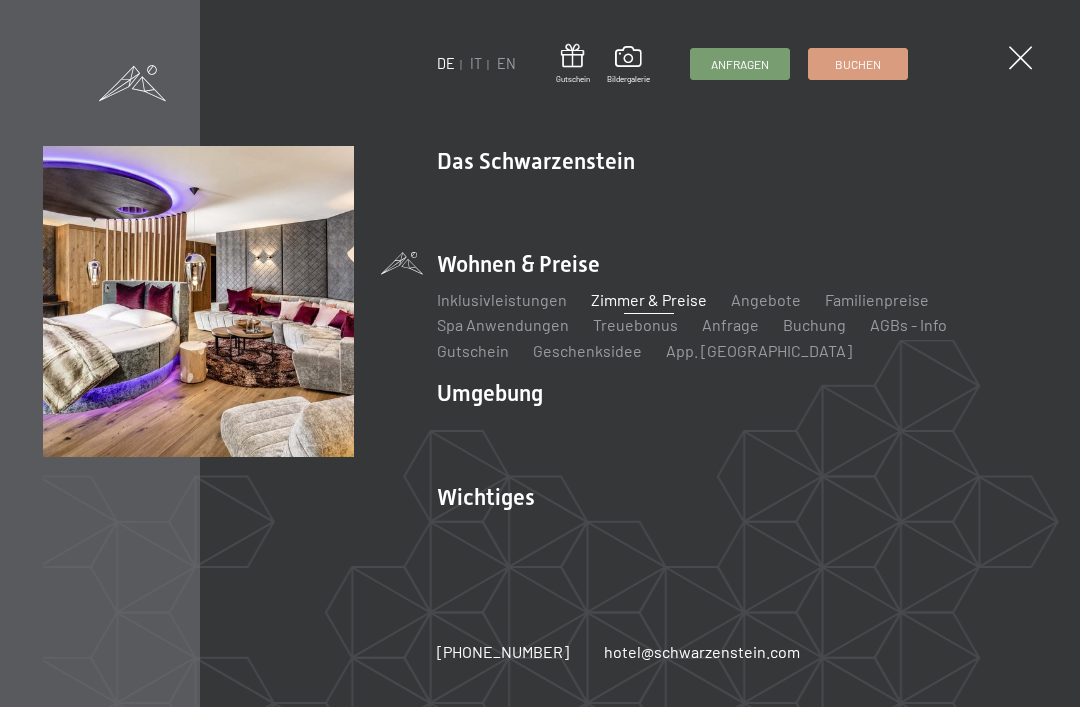 click on "Angebote" at bounding box center [766, 299] 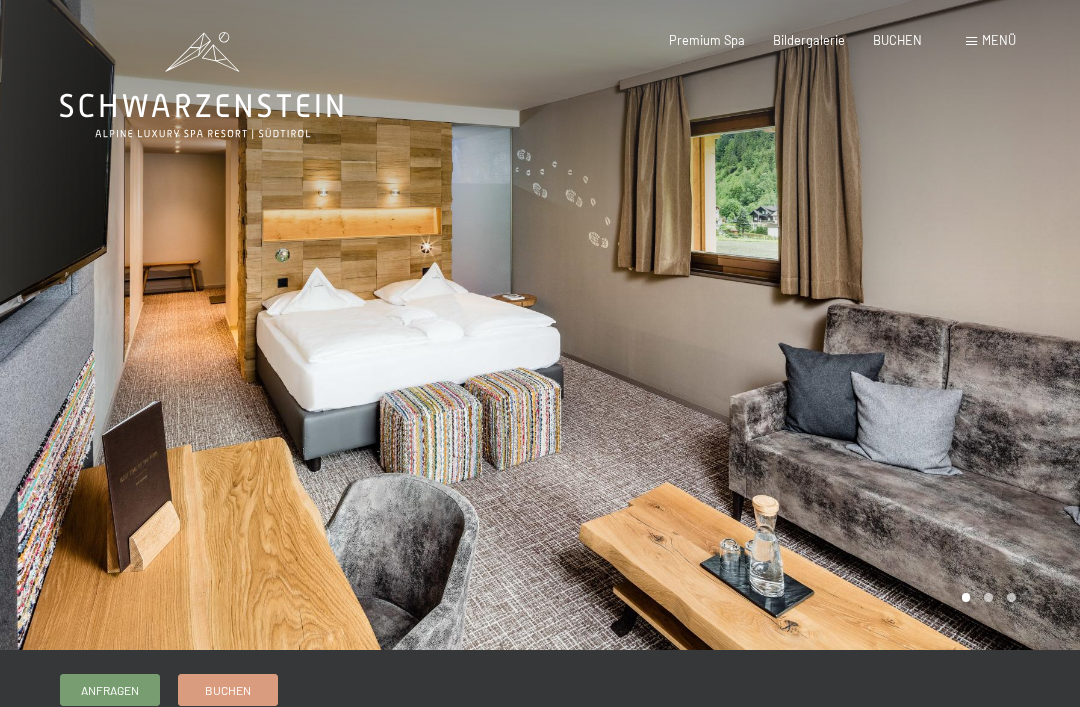 scroll, scrollTop: 0, scrollLeft: 0, axis: both 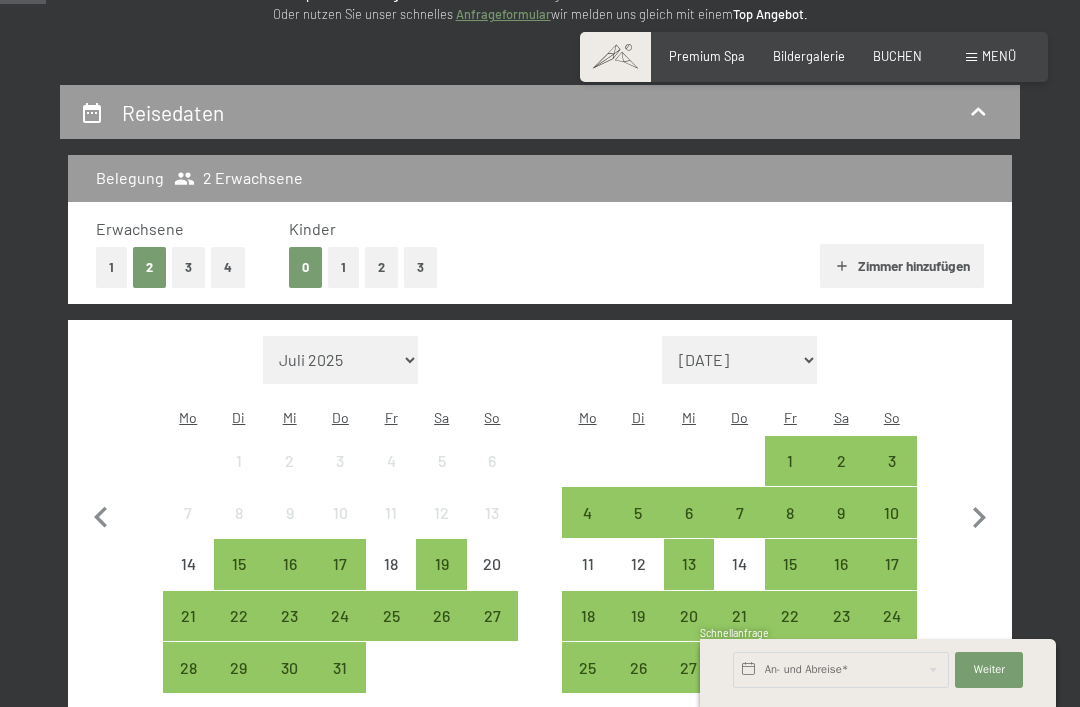 click on "Juli 2025 August 2025 September 2025 Oktober 2025 November 2025 Dezember 2025 Januar 2026 Februar 2026 März 2026 April 2026 Mai 2026 Juni 2026 Juli 2026 August 2026 September 2026 Oktober 2026 November 2026 Dezember 2026 Januar 2027 Februar 2027 März 2027 April 2027 Mai 2027 Juni 2027 Juli 2027" at bounding box center [341, 360] 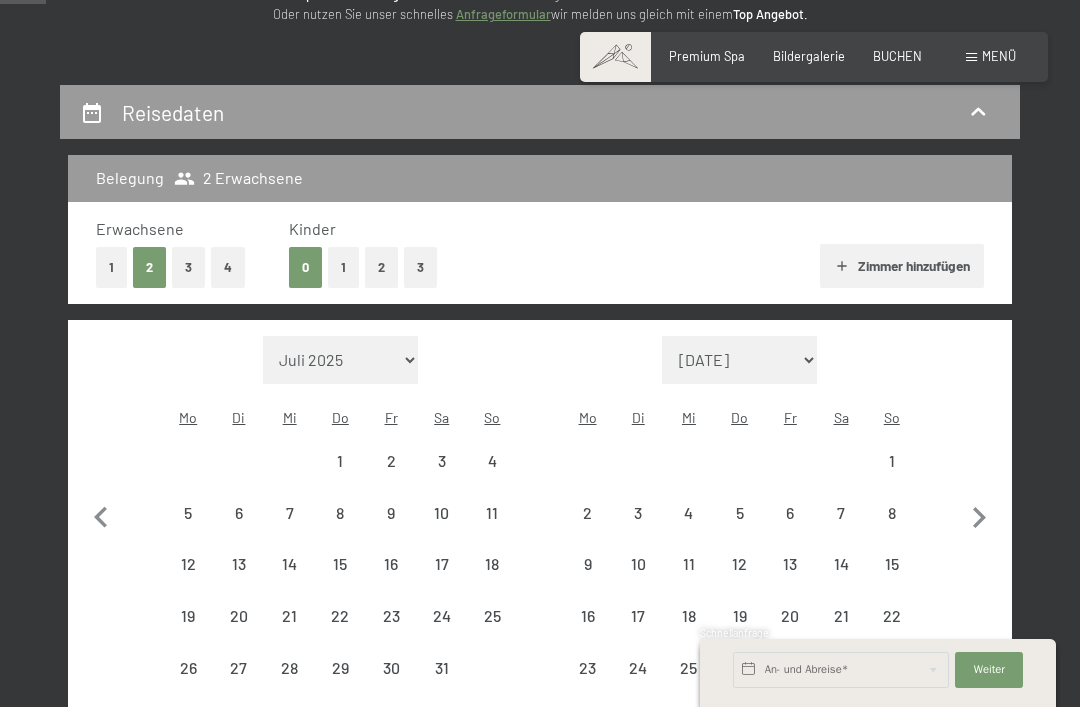select on "2026-01-01" 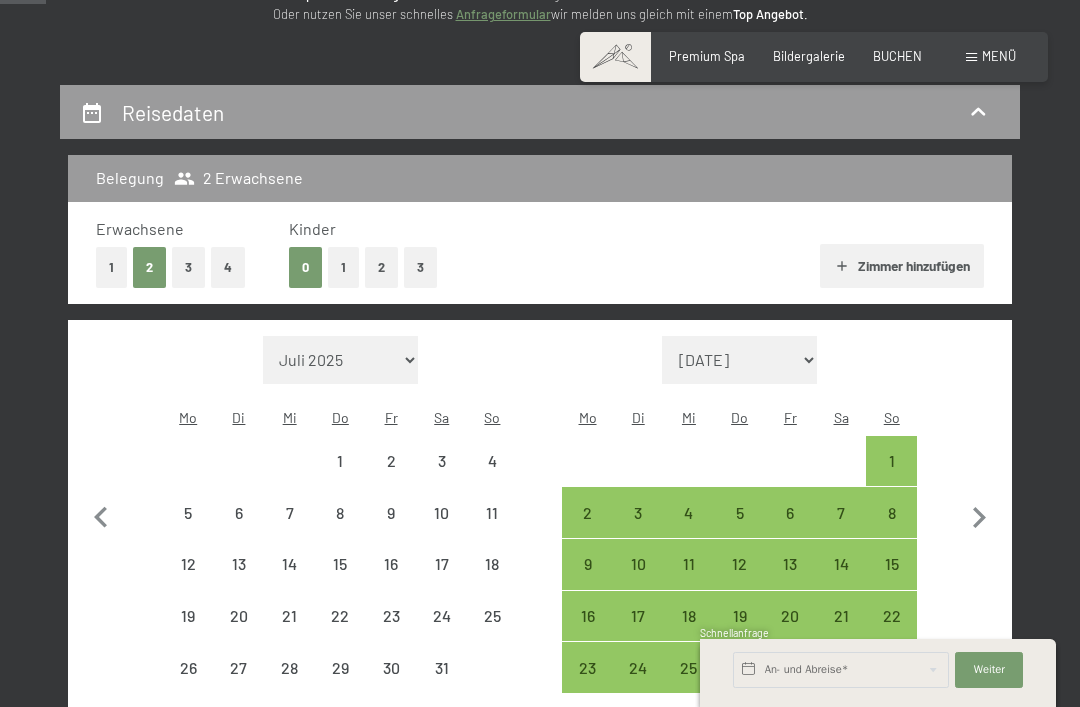 select on "2026-01-01" 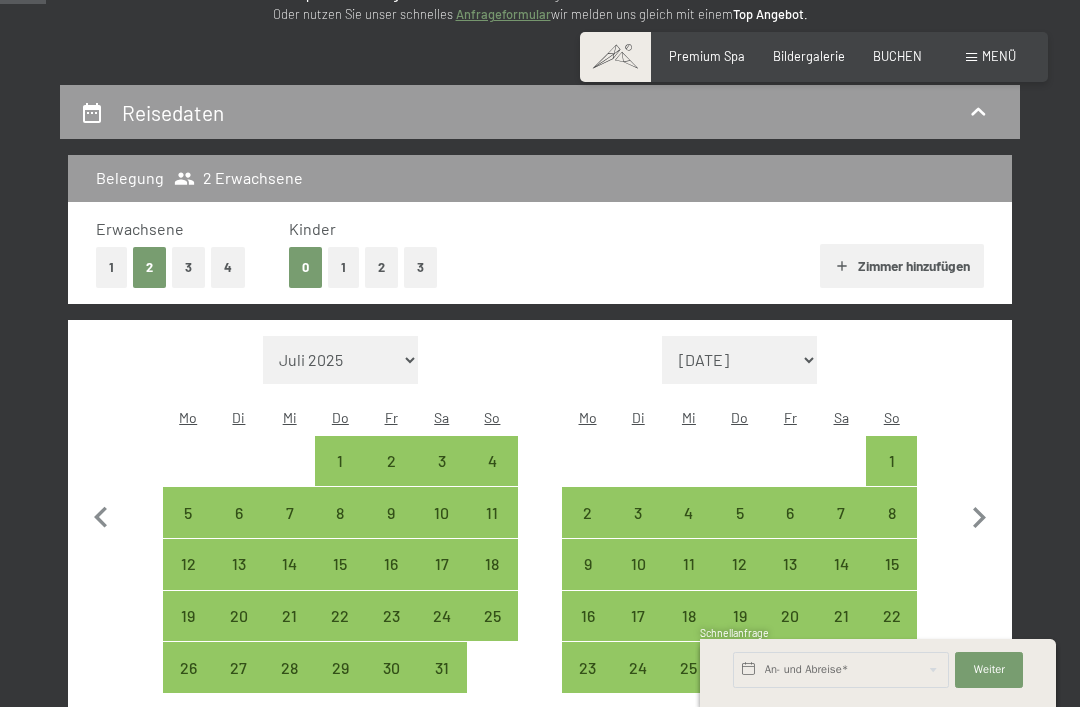 click on "24" at bounding box center [441, 631] 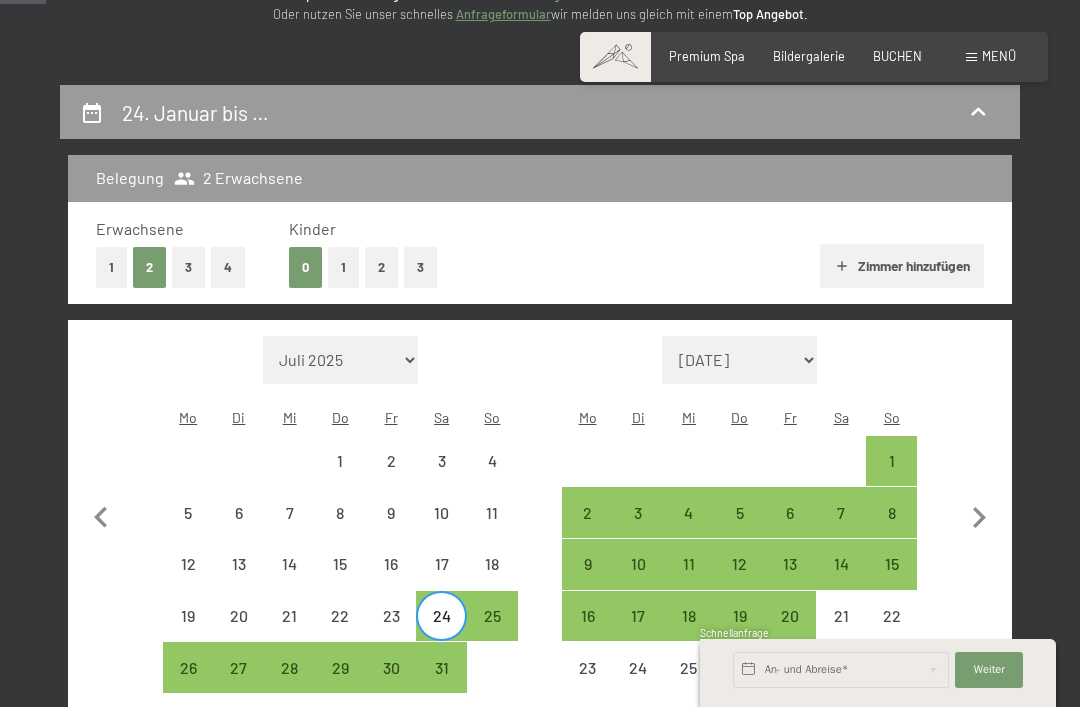 click on "31" at bounding box center [441, 683] 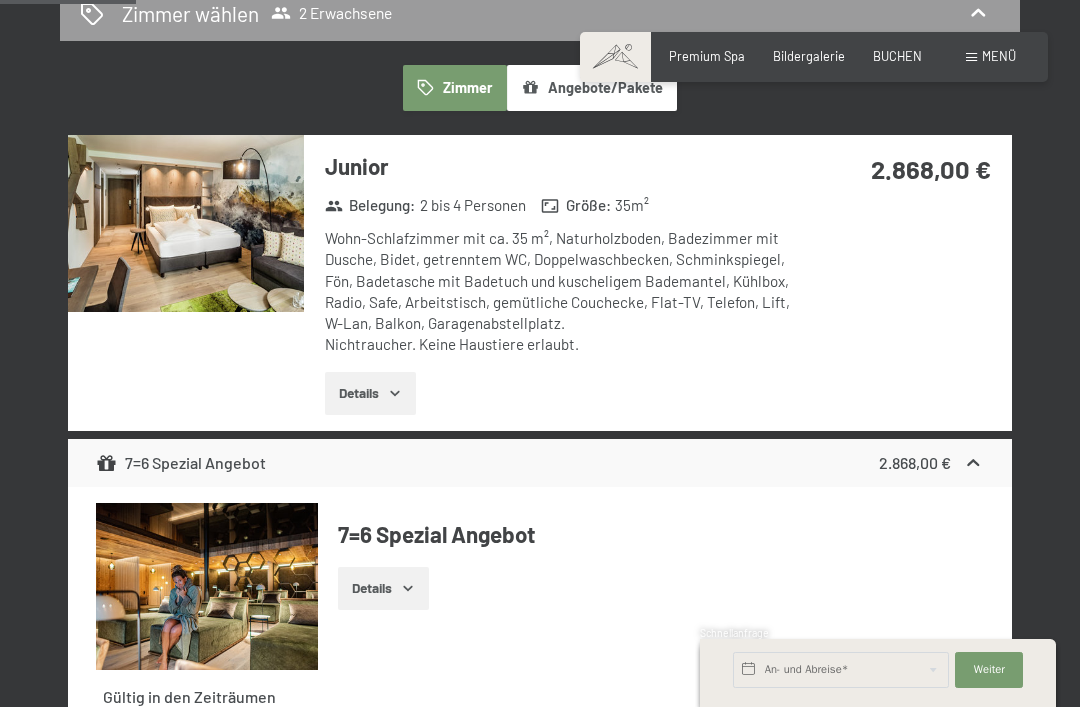 scroll, scrollTop: 1137, scrollLeft: 0, axis: vertical 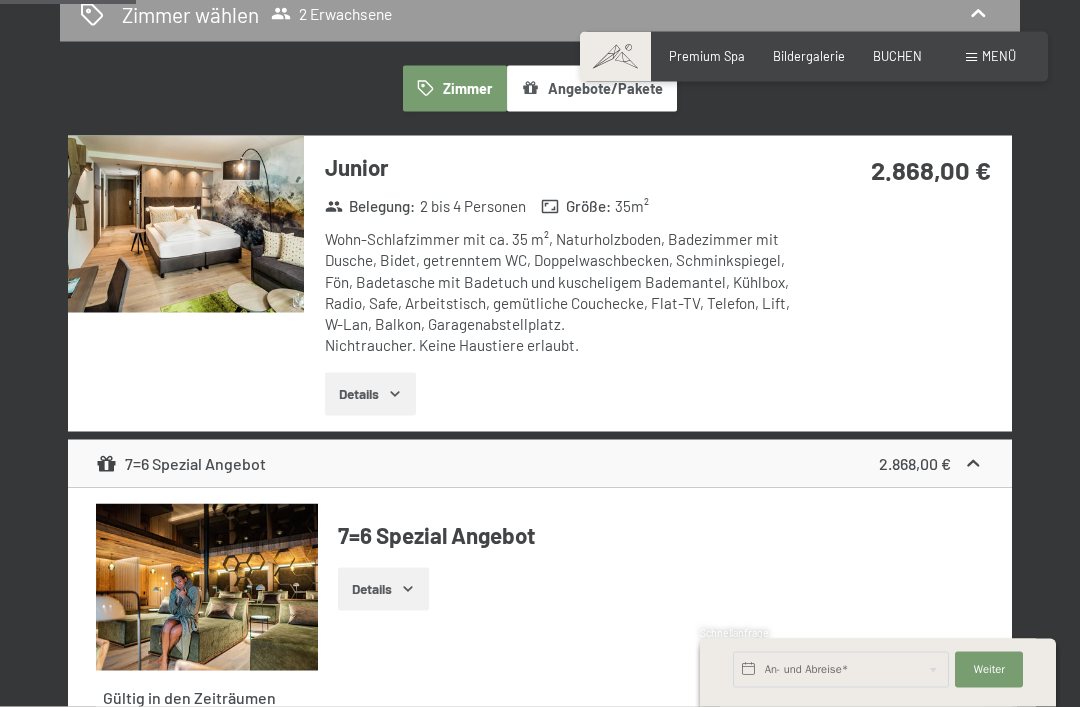 click on "Details" at bounding box center [370, 395] 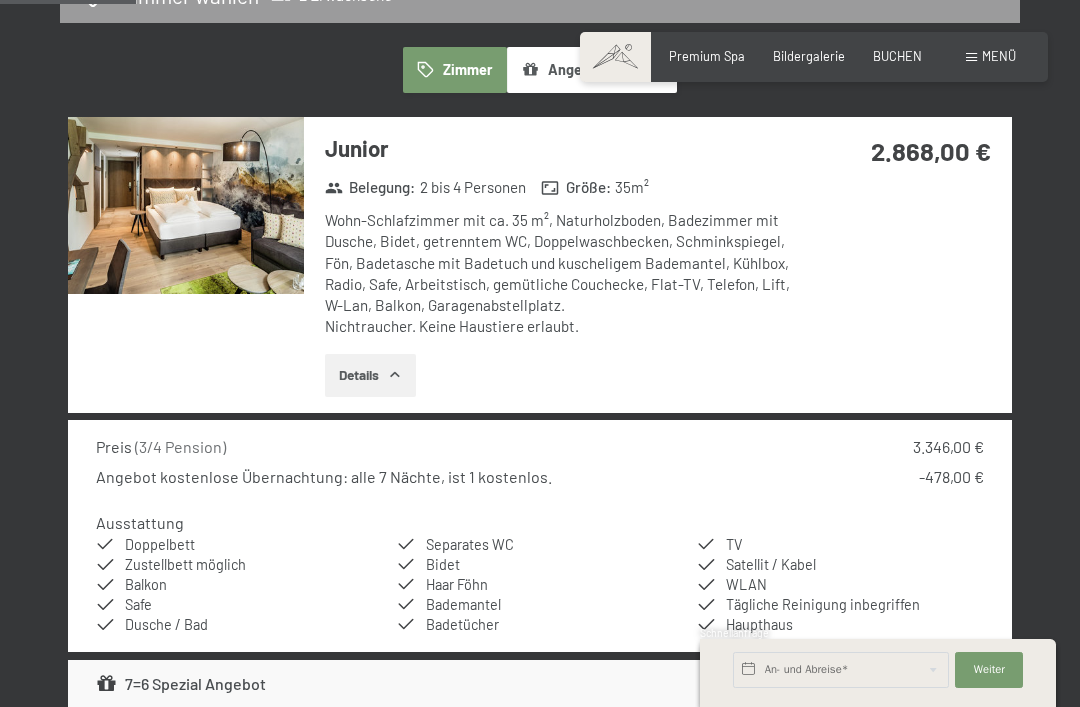 scroll, scrollTop: 1154, scrollLeft: 0, axis: vertical 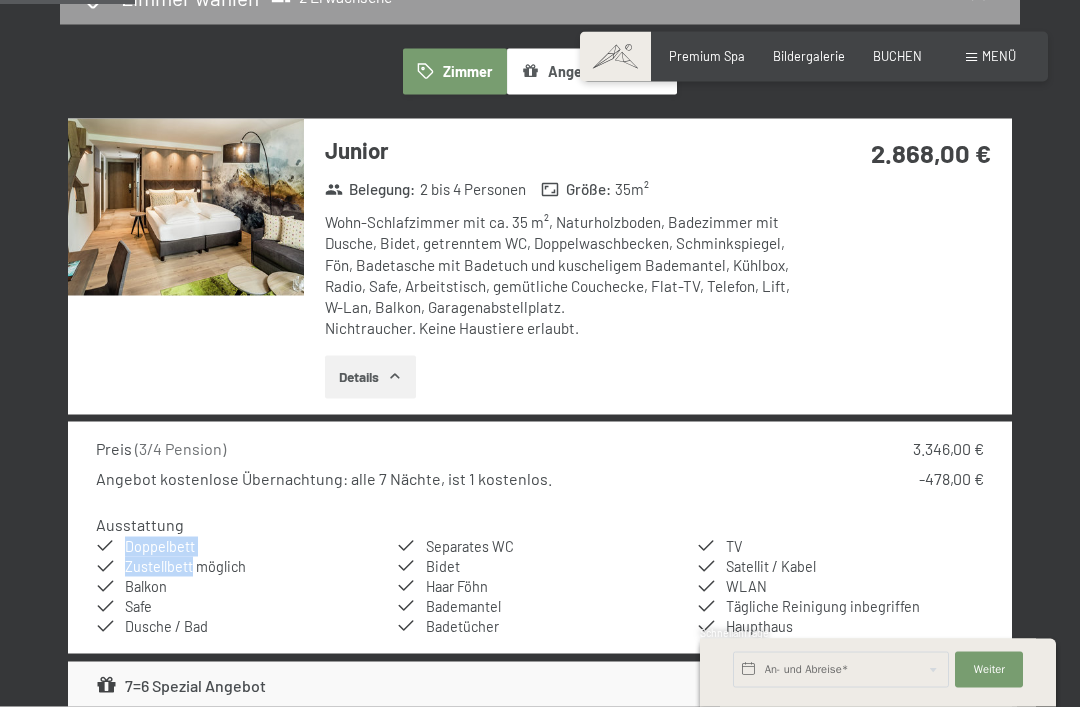 click on "24. Januar bis 31. Januar 2026 Belegung 2 Erwachsene  Erwachsene 1 2 3 4 Kinder 0 1 2 3   Zimmer hinzufügen   Monat/Jahr Juli 2025 August 2025 September 2025 Oktober 2025 November 2025 Dezember 2025 Januar 2026 Februar 2026 März 2026 April 2026 Mai 2026 Juni 2026 Juli 2026 August 2026 September 2026 Oktober 2026 November 2026 Dezember 2026 Januar 2027 Februar 2027 März 2027 April 2027 Mai 2027 Juni 2027 Juli 2027 Mo Di Mi Do Fr Sa So 1 2 3 4 5 6 7 8 9 10 11 12 13 14 15 16 17 18 19 20 21 22 23 24 25 26 27 28 29 30 31 Monat/Jahr August 2025 September 2025 Oktober 2025 November 2025 Dezember 2025 Januar 2026 Februar 2026 März 2026 April 2026 Mai 2026 Juni 2026 Juli 2026 August 2026 September 2026 Oktober 2026 November 2026 Dezember 2026 Januar 2027 Februar 2027 März 2027 April 2027 Mai 2027 Juni 2027 Juli 2027 August 2027 Mo Di Mi Do Fr Sa So 1 2 3 4 5 6 7 8 9 10 11 12 13 14 15 16 17 18 19 20 21 22 23 24 25 26 27 28 Anreise möglich Abreise nicht möglich Auswahl Dauer des Aufenthalts:   7   Nächte   : :" at bounding box center [540, 3479] 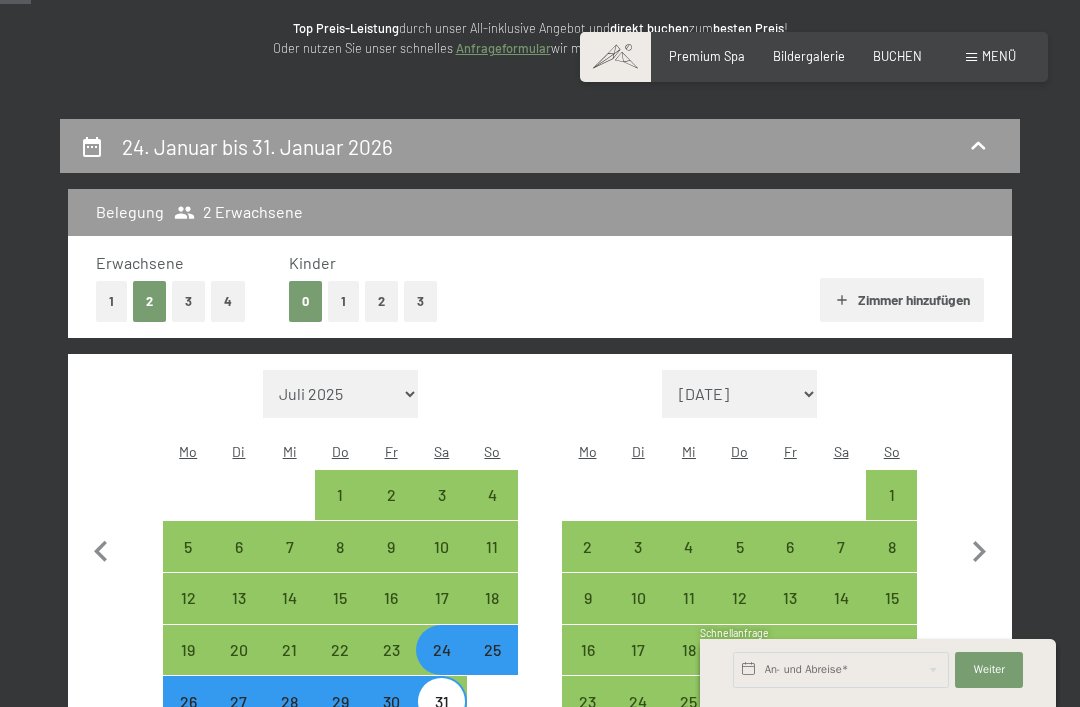 scroll, scrollTop: 261, scrollLeft: 0, axis: vertical 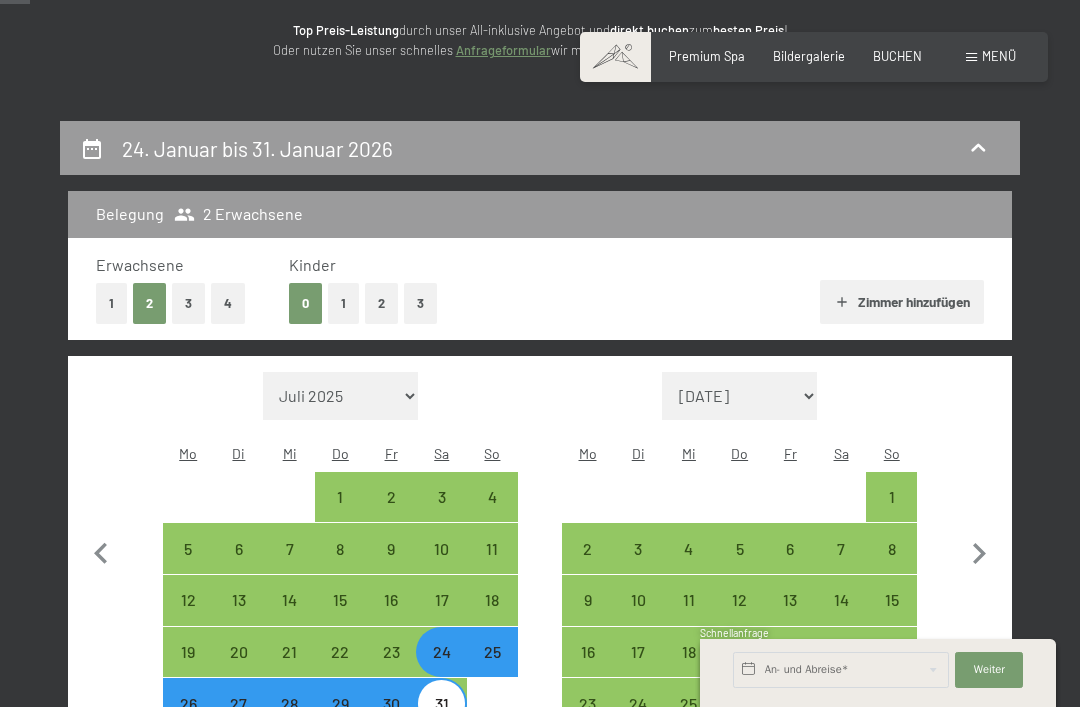 click on "Menü" at bounding box center (991, 57) 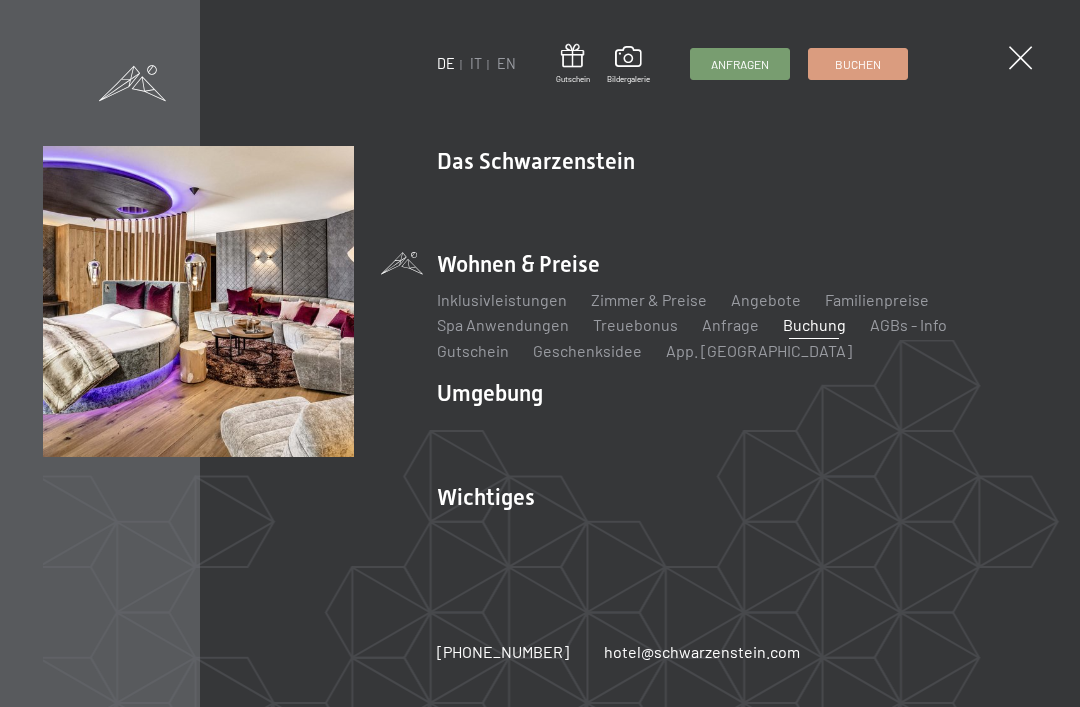 click on "Zimmer & Preise" at bounding box center [649, 299] 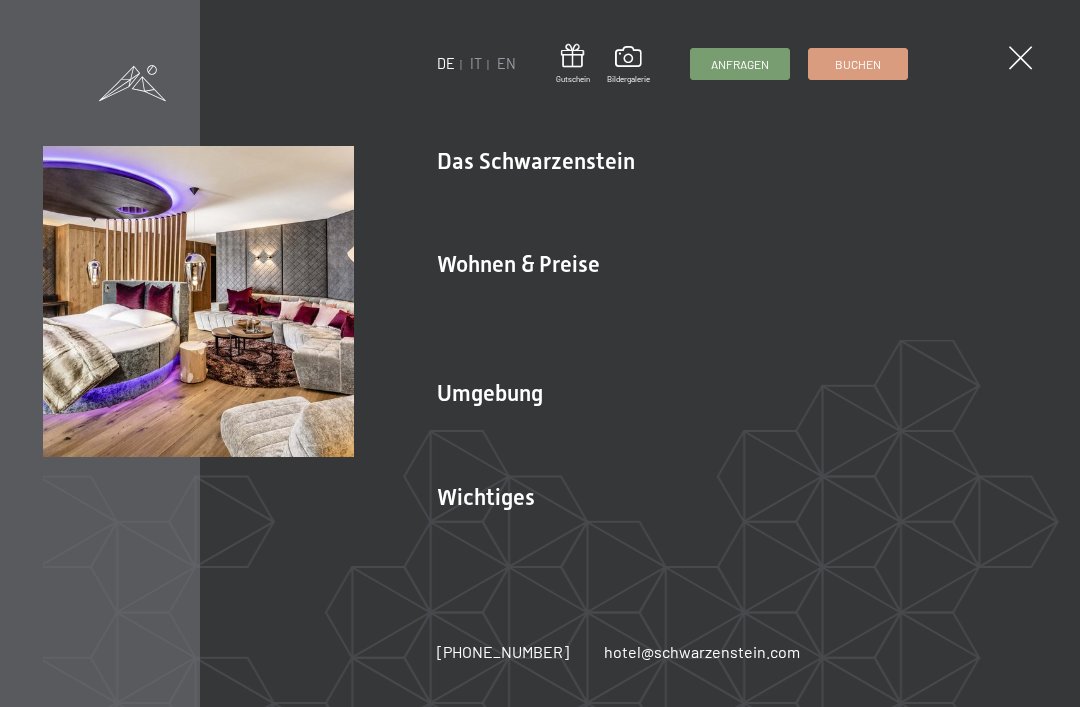 scroll, scrollTop: 0, scrollLeft: 0, axis: both 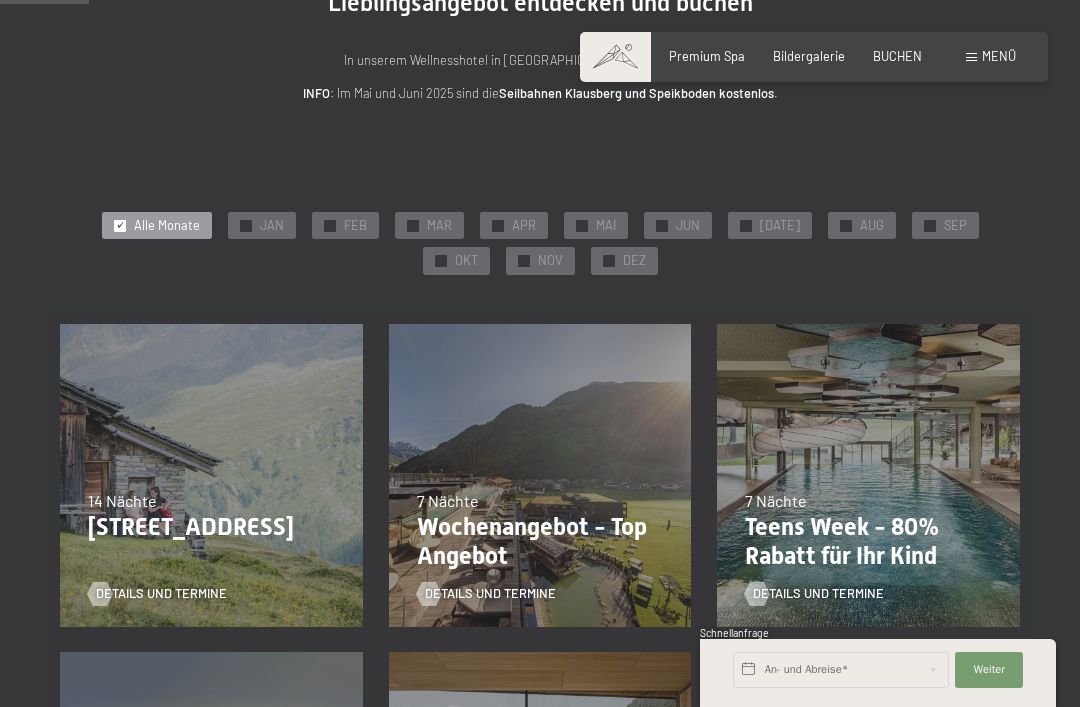 click on "✓       JAN" at bounding box center [262, 226] 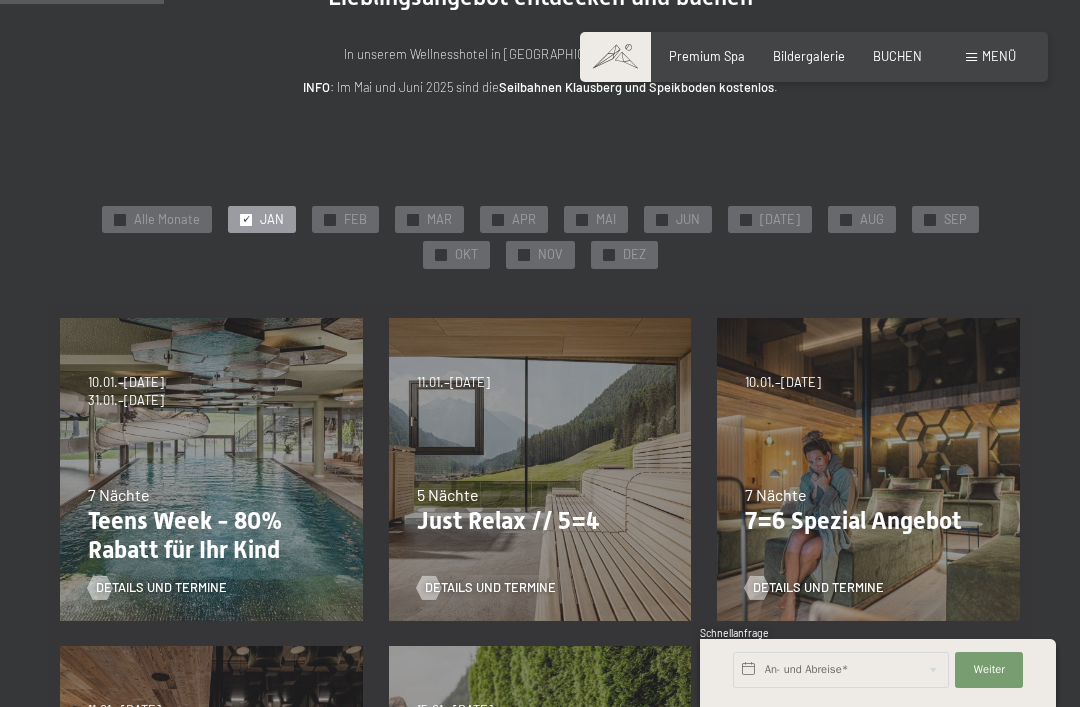 scroll, scrollTop: 265, scrollLeft: 0, axis: vertical 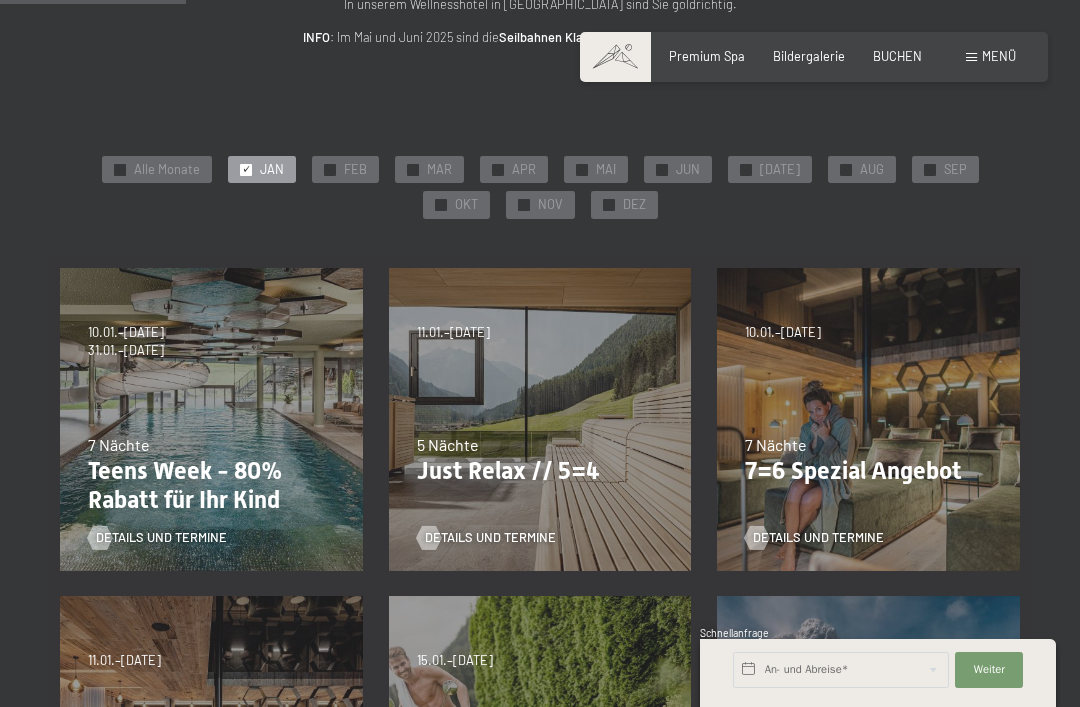 click on "04.10.–26.10.2025     01.11.–21.12.2025     10.01.–01.02.2026     07.03.–29.03.2026          7 Nächte         7=6 Spezial Angebot                 Details und Termine" at bounding box center [868, 419] 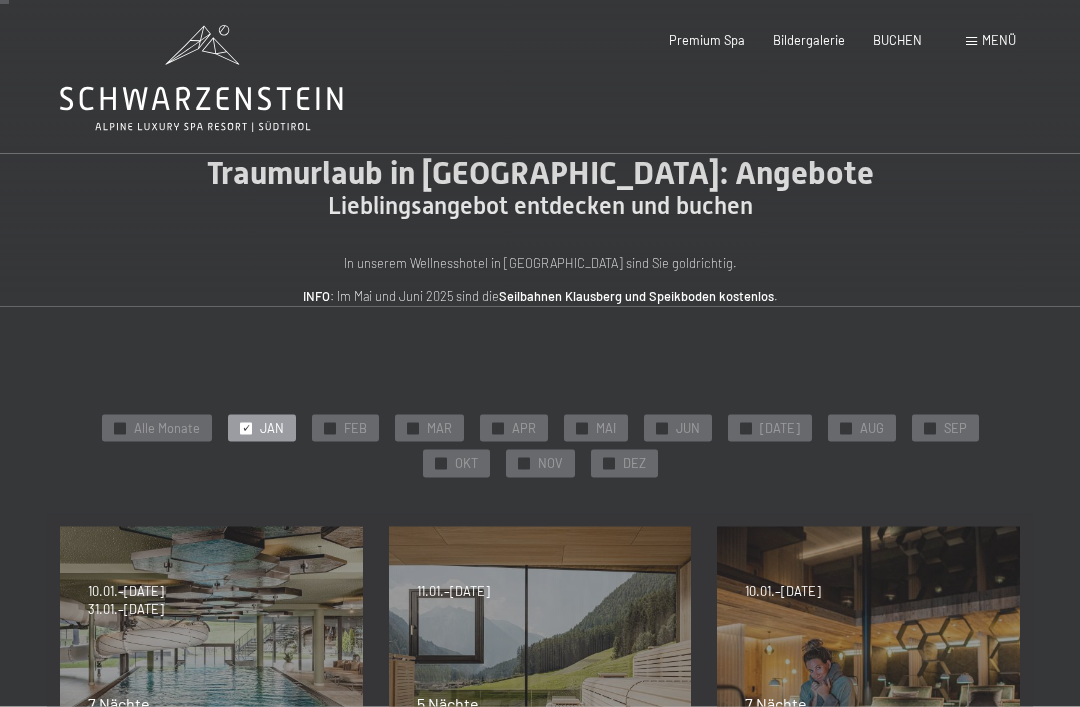 scroll, scrollTop: 0, scrollLeft: 0, axis: both 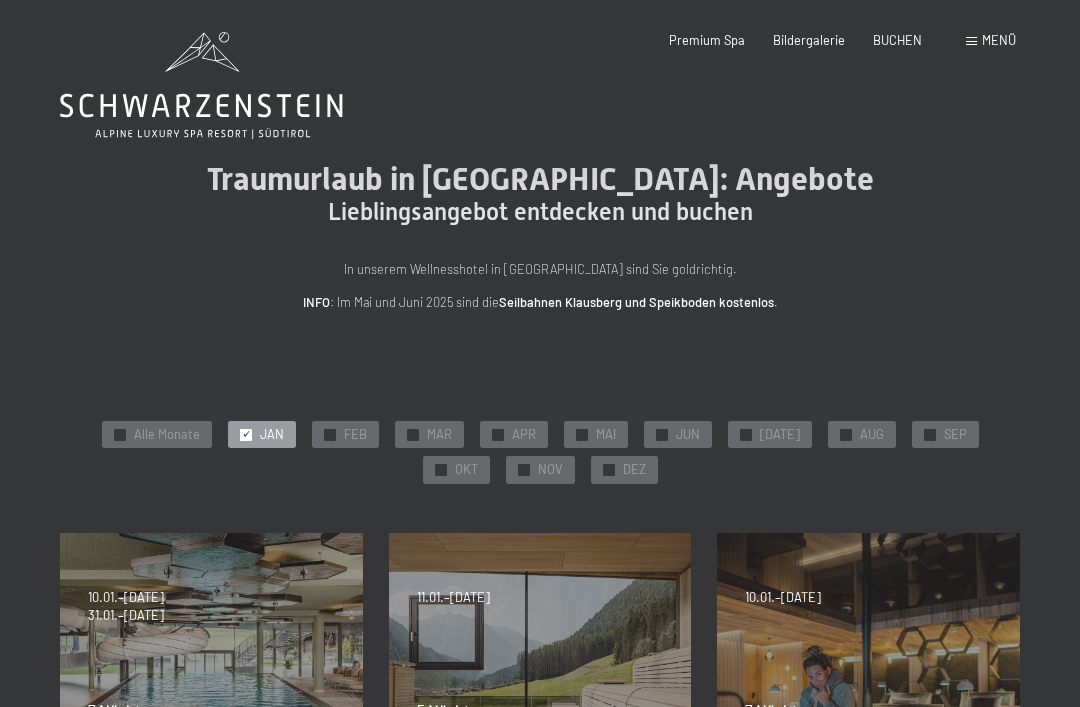 click on "Menü" at bounding box center [991, 41] 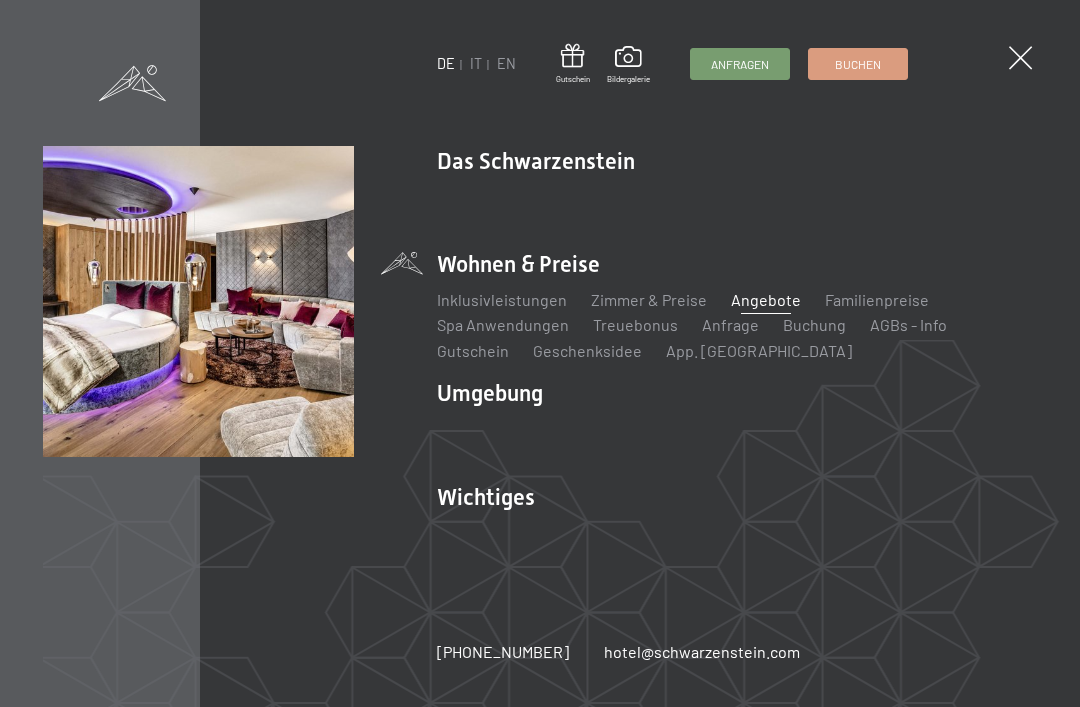 click on "Zimmer & Preise" at bounding box center [649, 299] 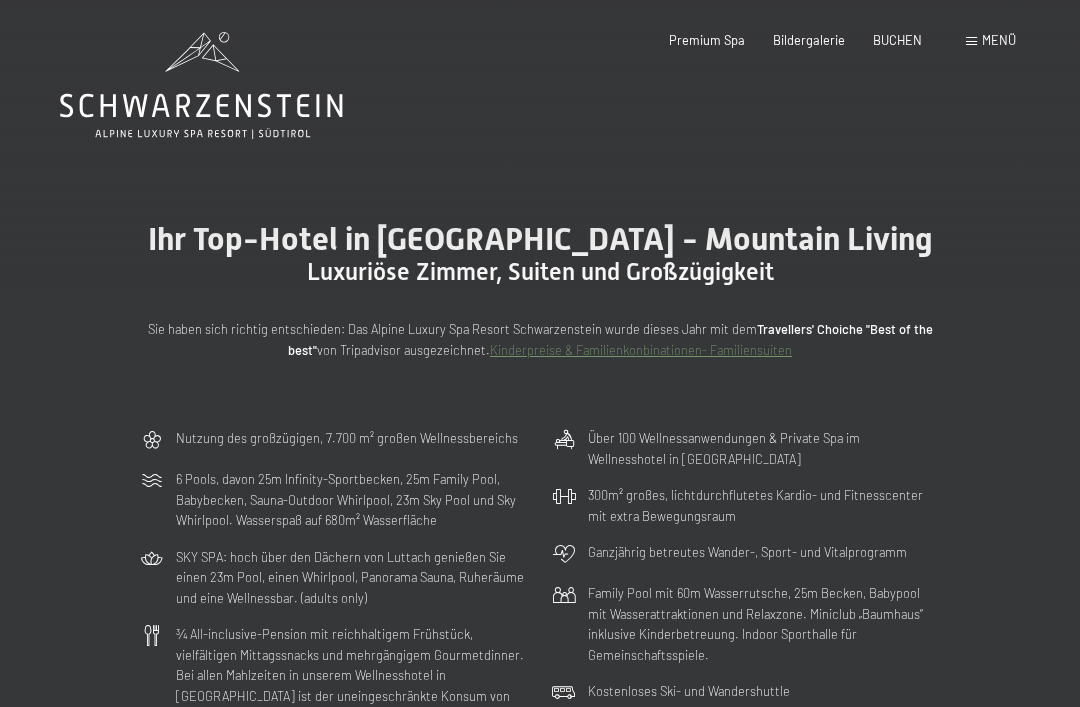 scroll, scrollTop: 0, scrollLeft: 0, axis: both 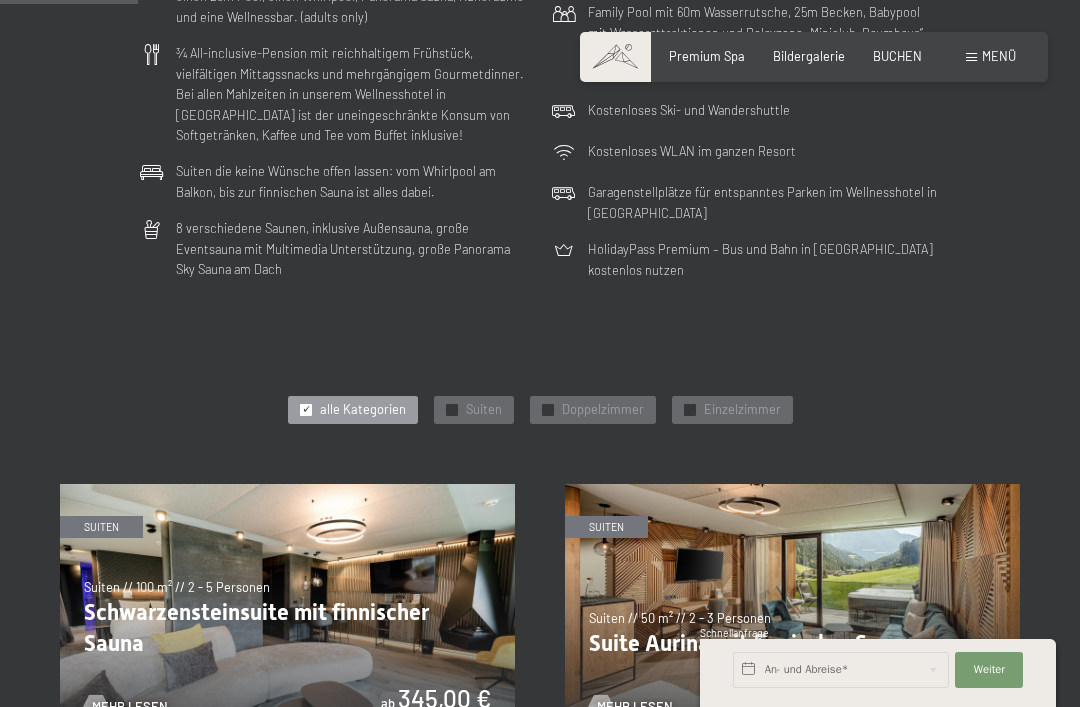click on "Doppelzimmer" at bounding box center (603, 410) 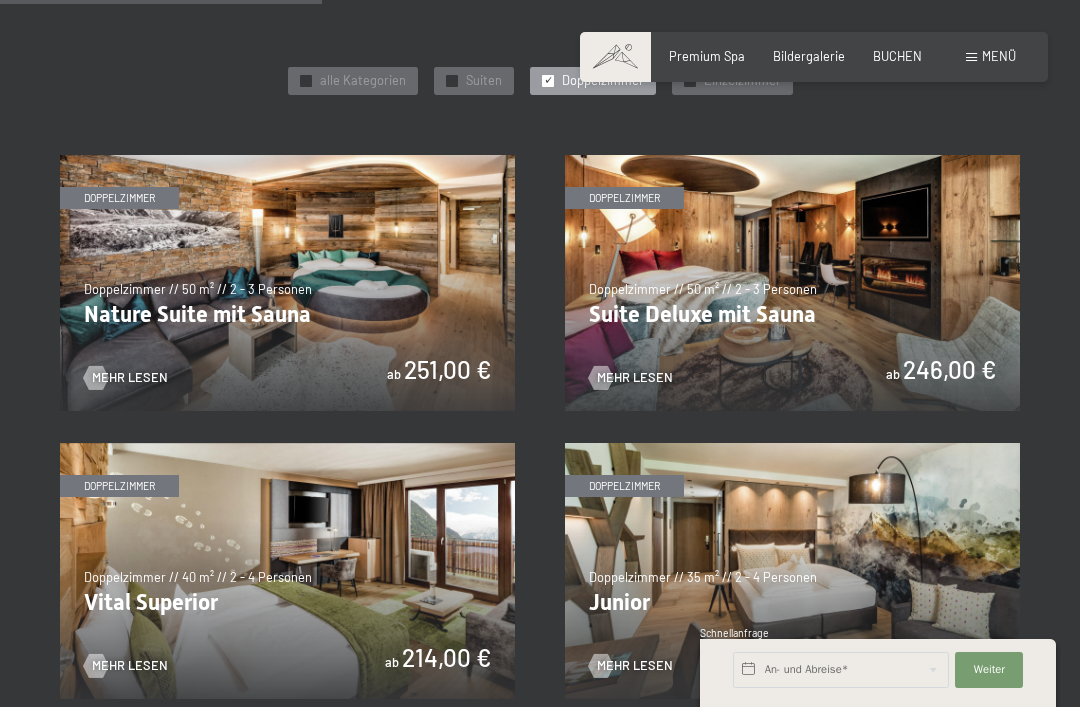 scroll, scrollTop: 942, scrollLeft: 0, axis: vertical 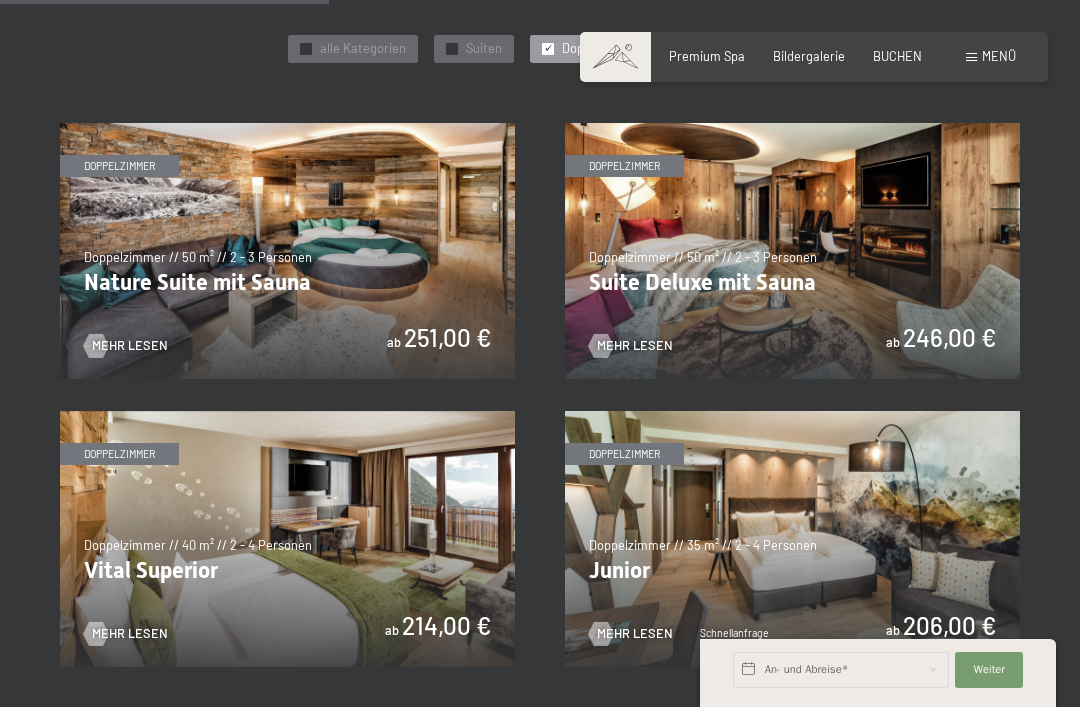 click on "Mehr Lesen" at bounding box center [130, 634] 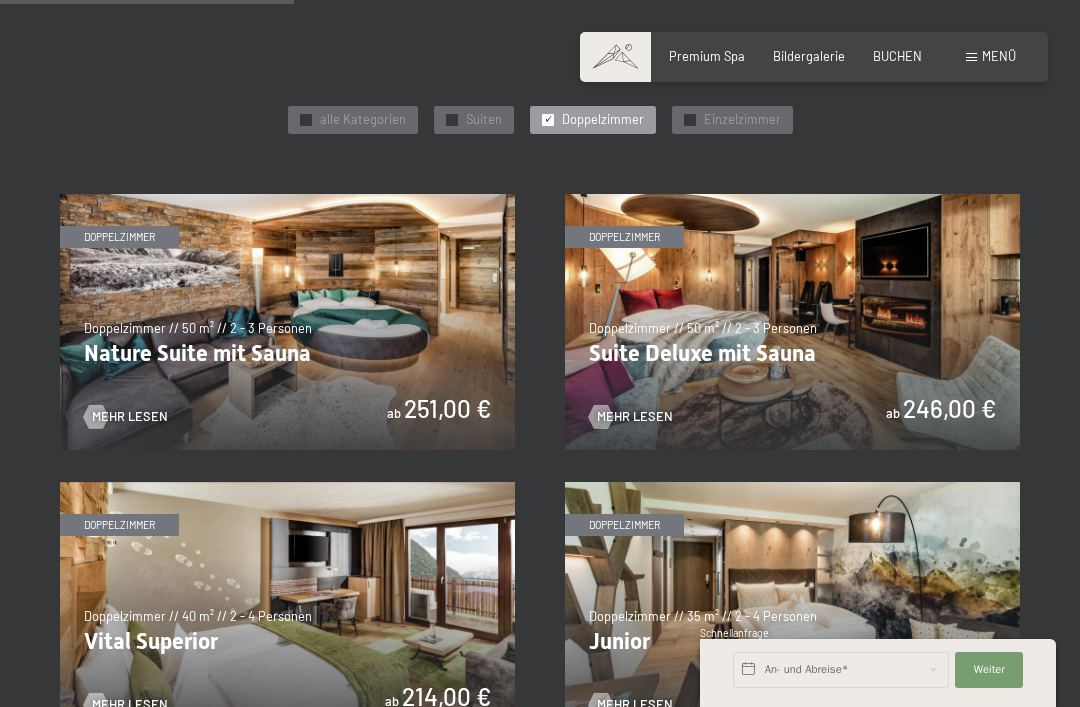 scroll, scrollTop: 883, scrollLeft: 0, axis: vertical 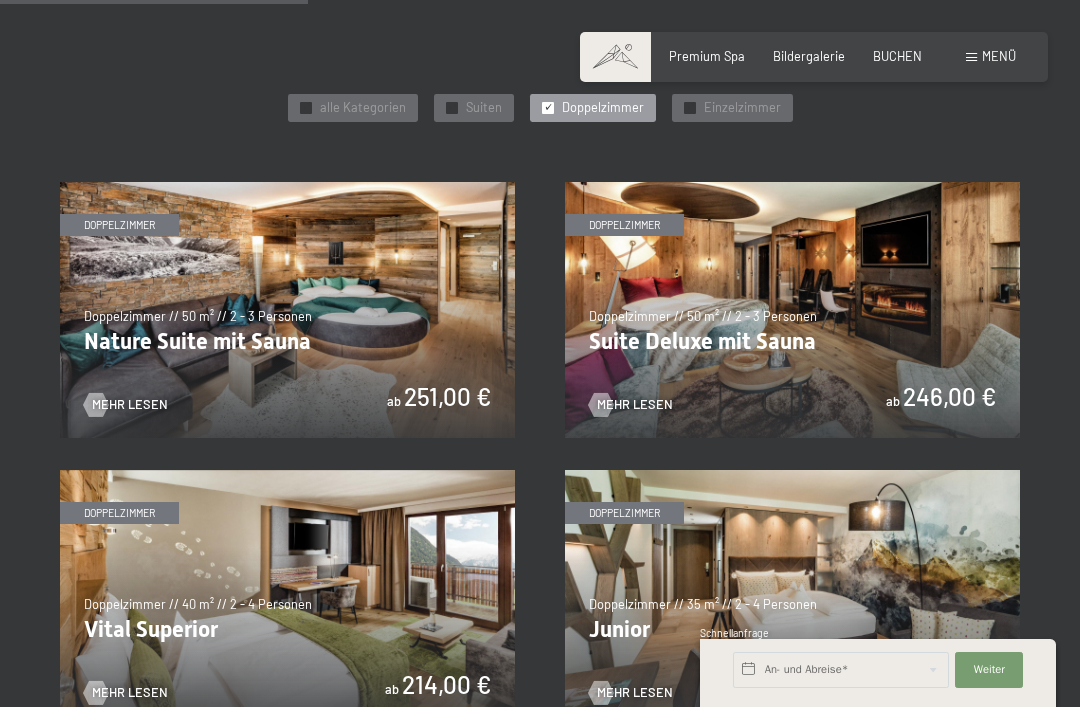 click at bounding box center (792, 598) 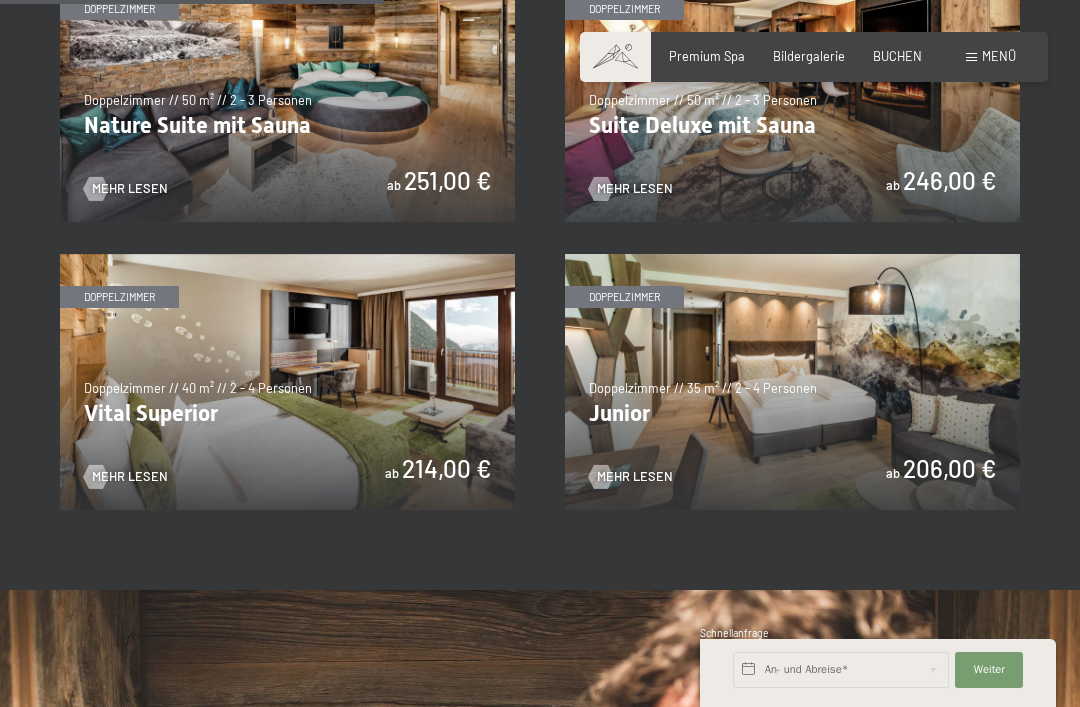 scroll, scrollTop: 1100, scrollLeft: 0, axis: vertical 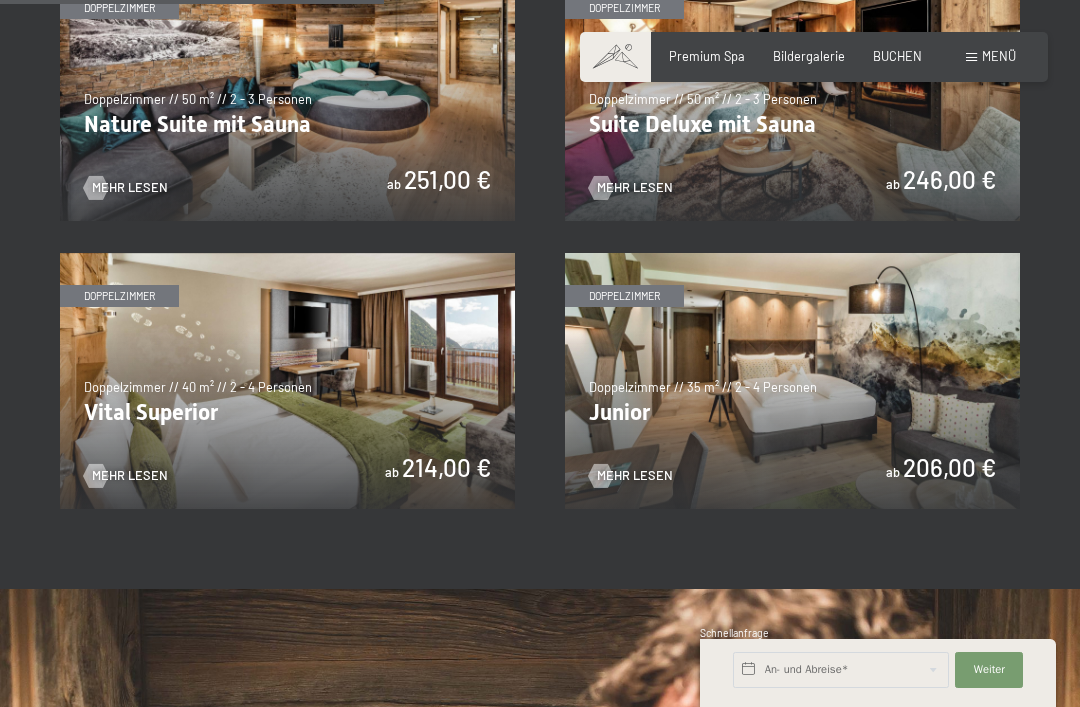 click on "Mehr Lesen" at bounding box center [130, 476] 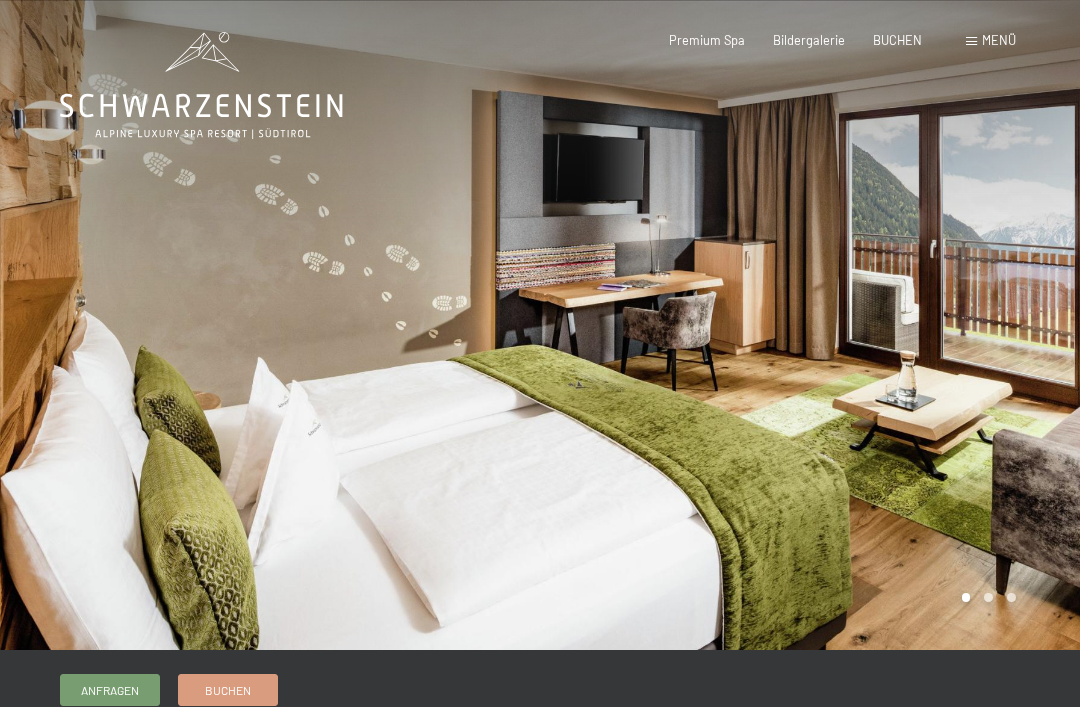 scroll, scrollTop: 0, scrollLeft: 0, axis: both 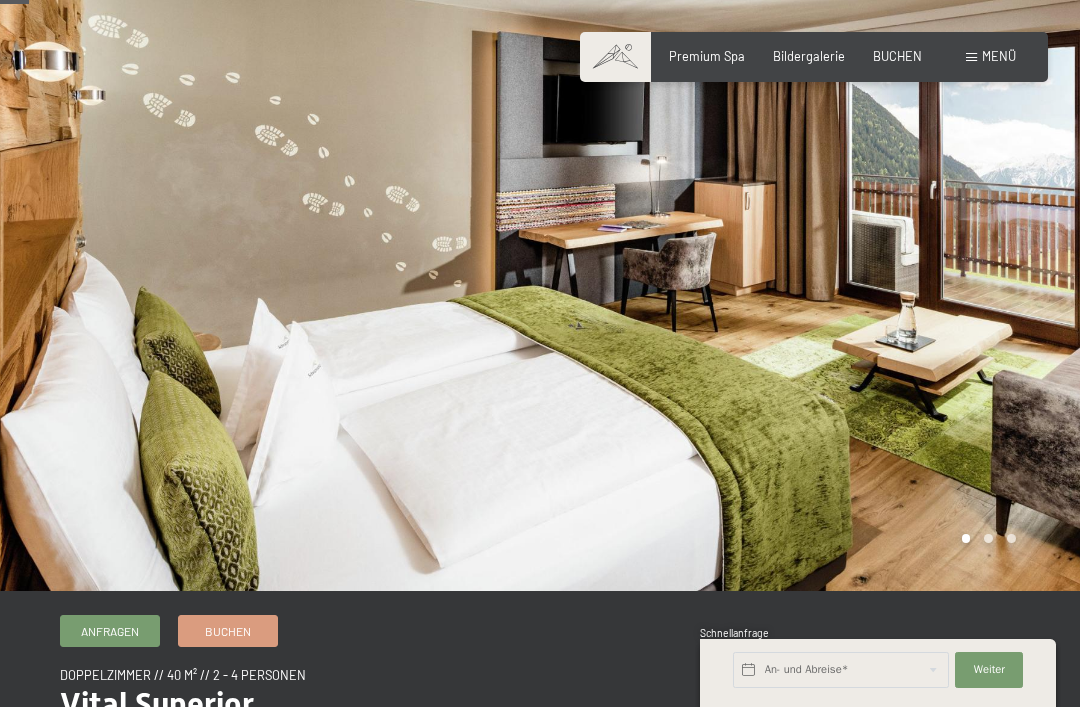 click at bounding box center (810, 266) 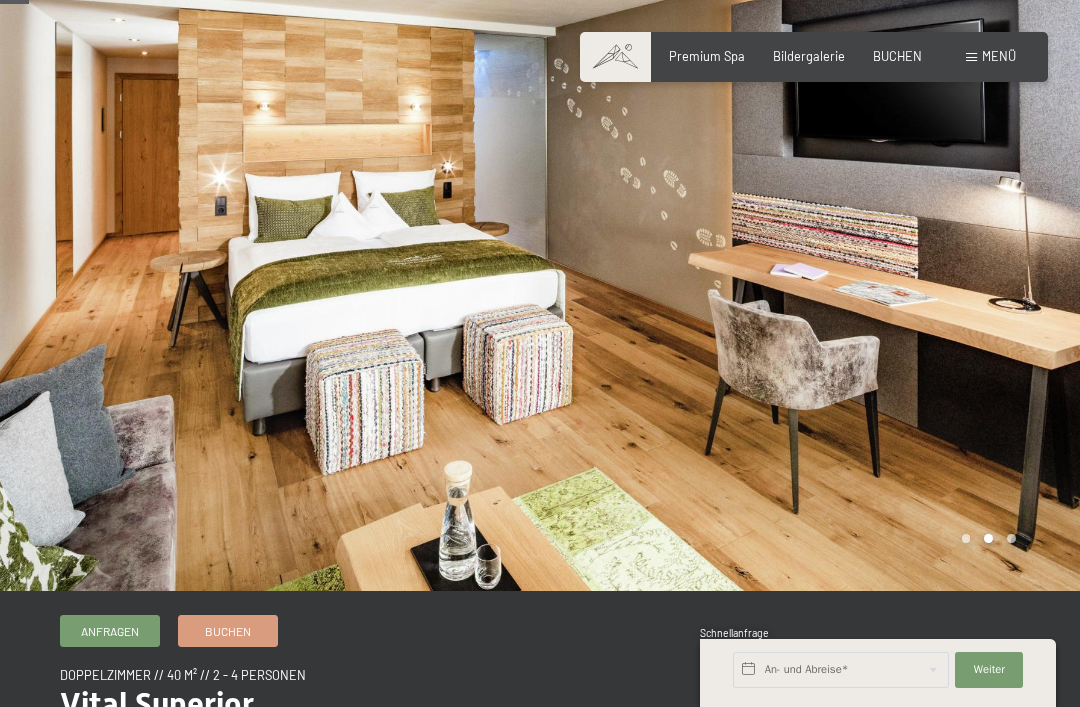 click at bounding box center (810, 266) 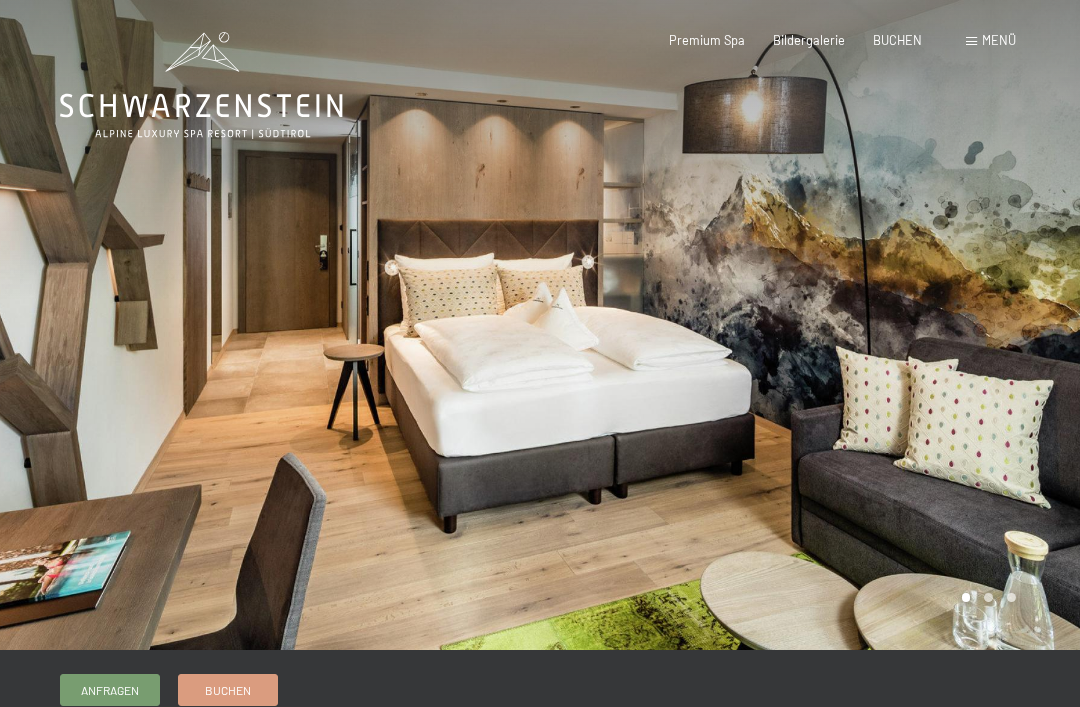 scroll, scrollTop: 0, scrollLeft: 0, axis: both 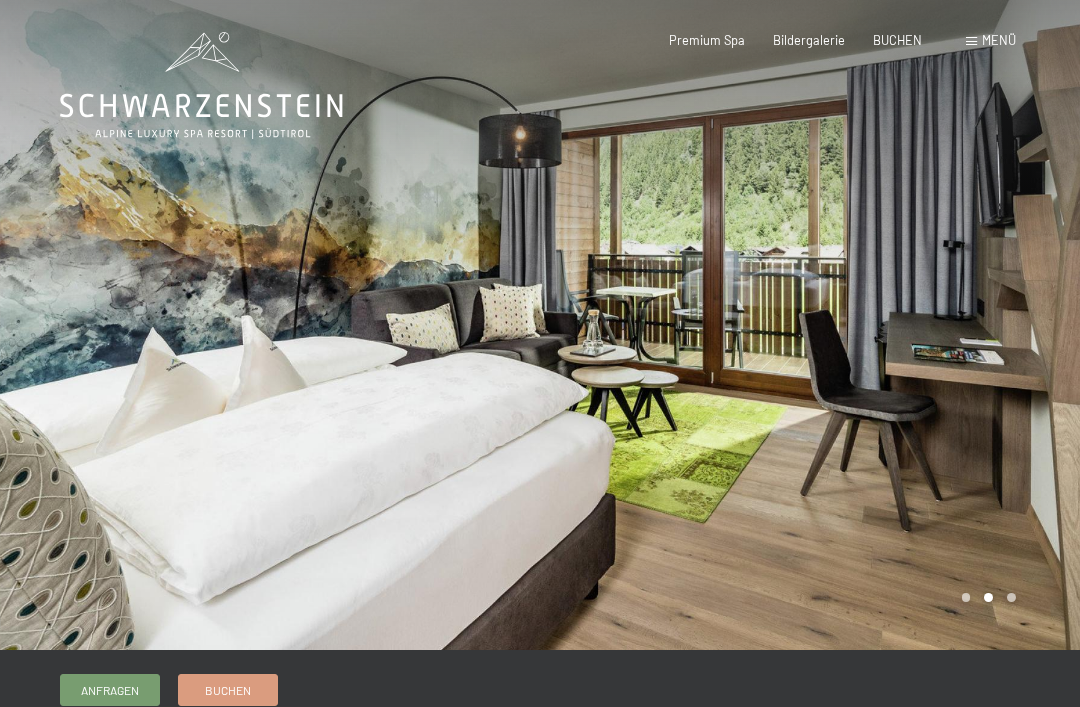click at bounding box center [810, 325] 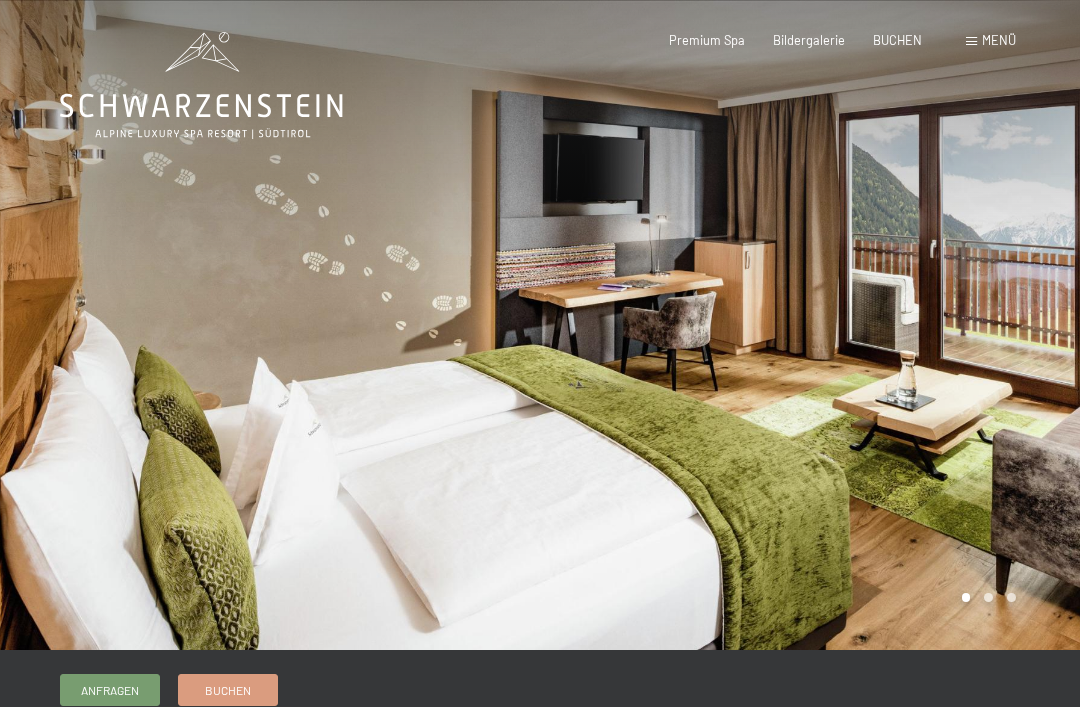 scroll, scrollTop: 0, scrollLeft: 0, axis: both 